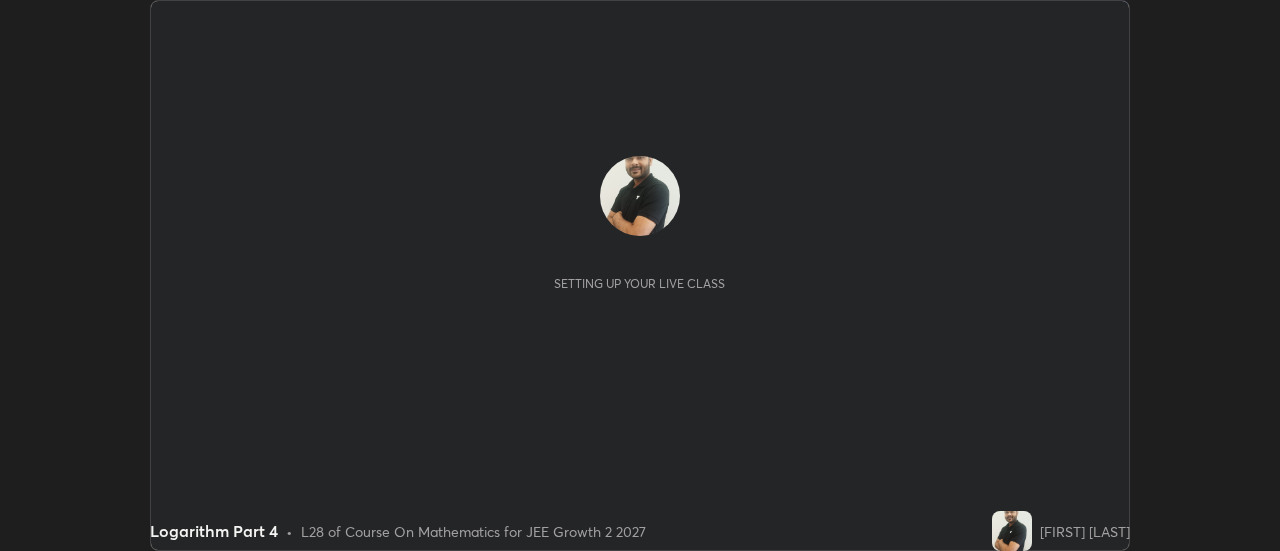 scroll, scrollTop: 0, scrollLeft: 0, axis: both 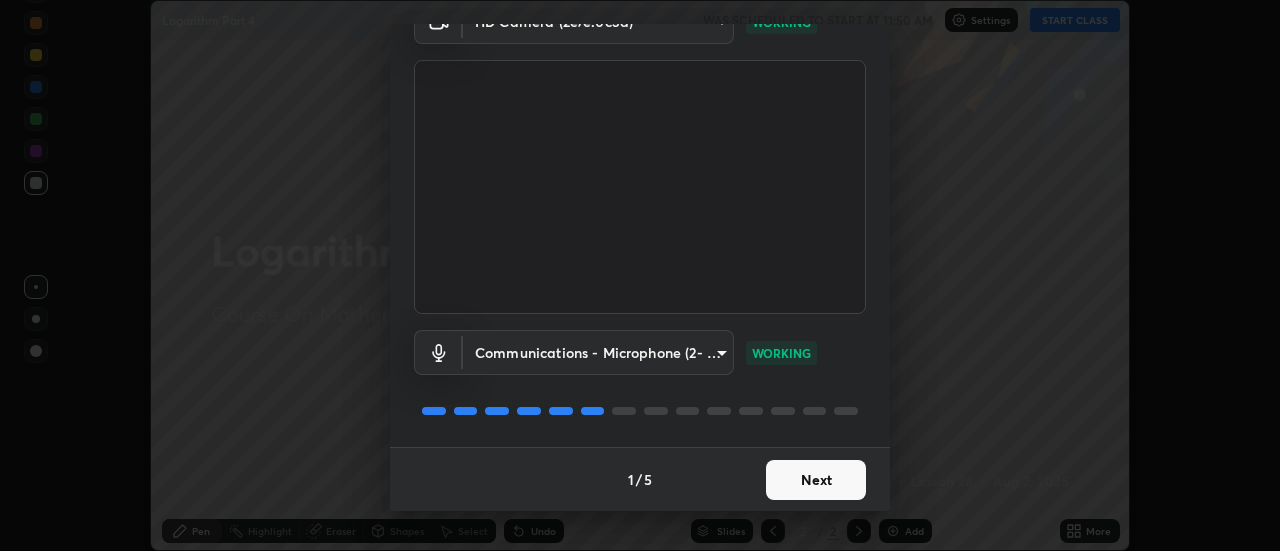 click on "Next" at bounding box center [816, 480] 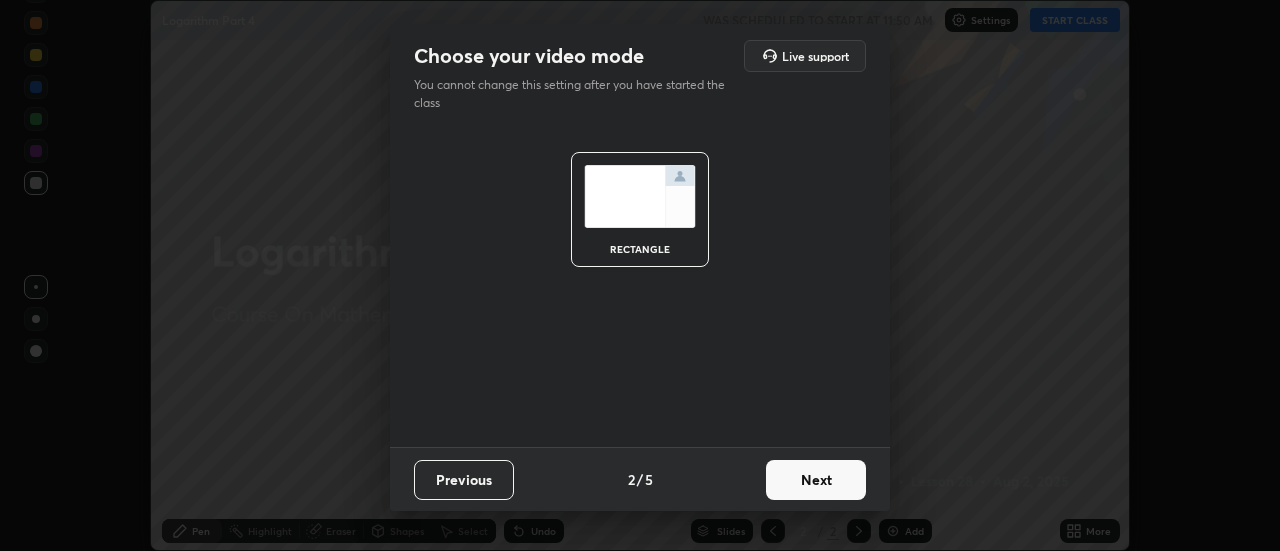 scroll, scrollTop: 0, scrollLeft: 0, axis: both 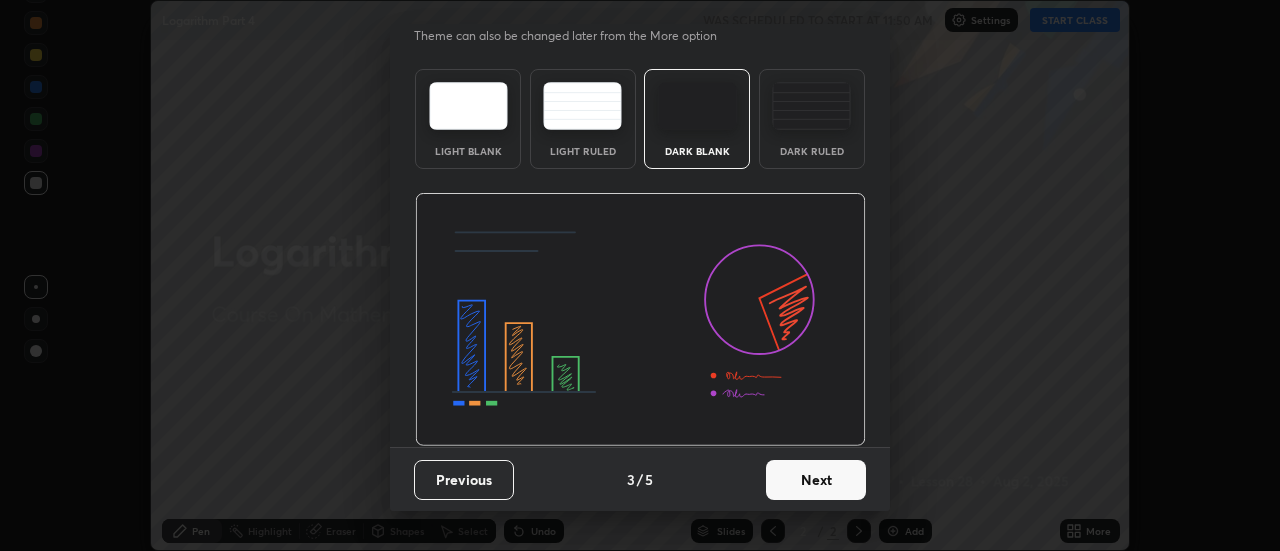 click on "Next" at bounding box center [816, 480] 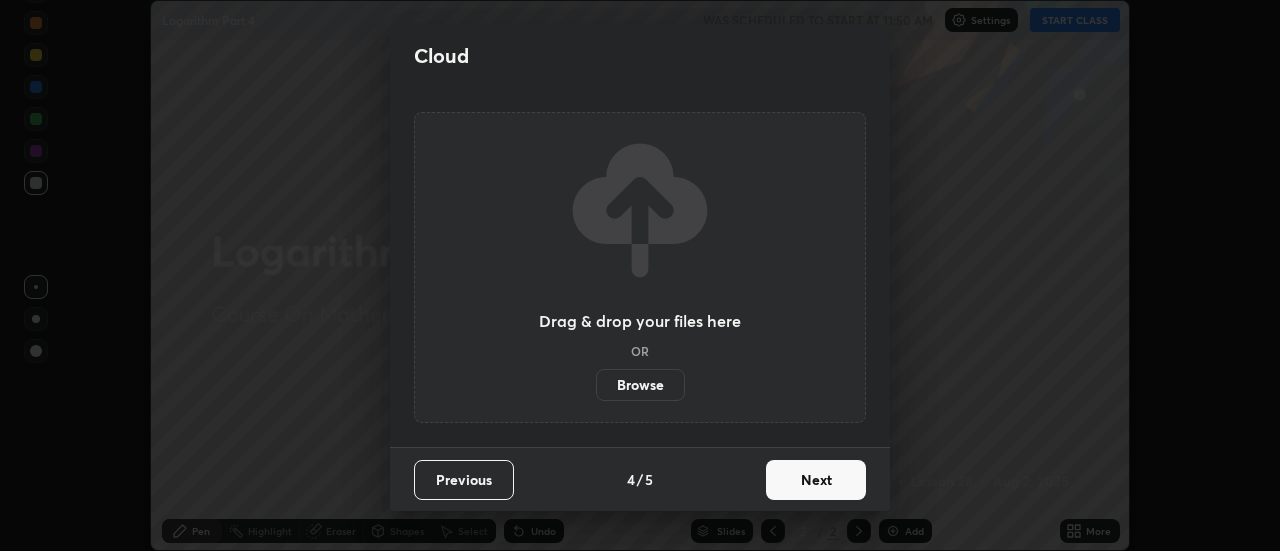scroll, scrollTop: 0, scrollLeft: 0, axis: both 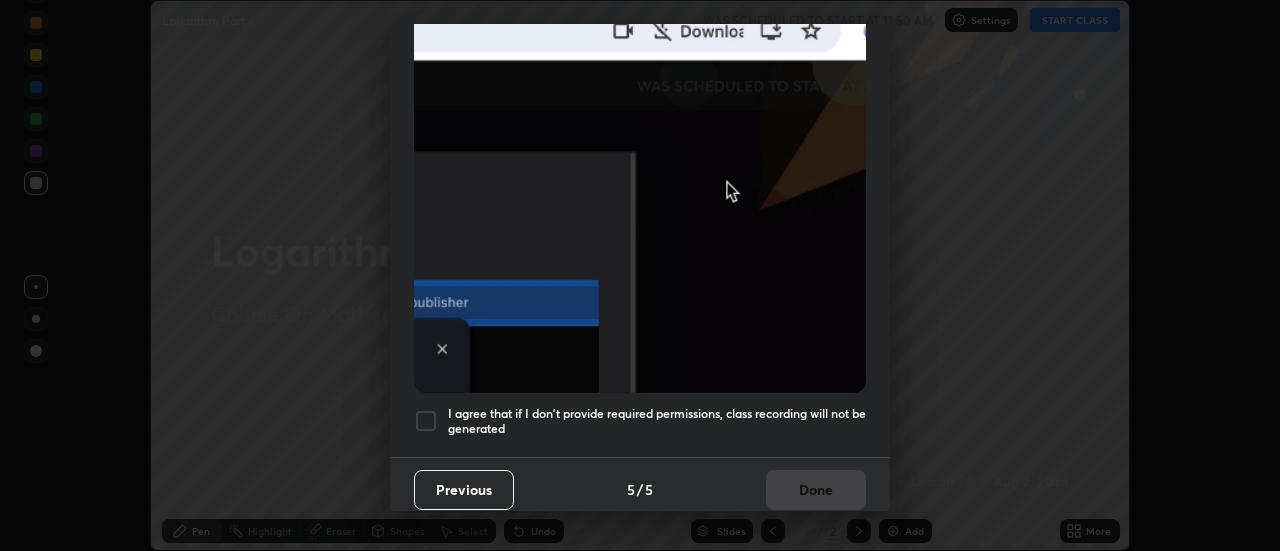 click on "I agree that if I don't provide required permissions, class recording will not be generated" at bounding box center (657, 421) 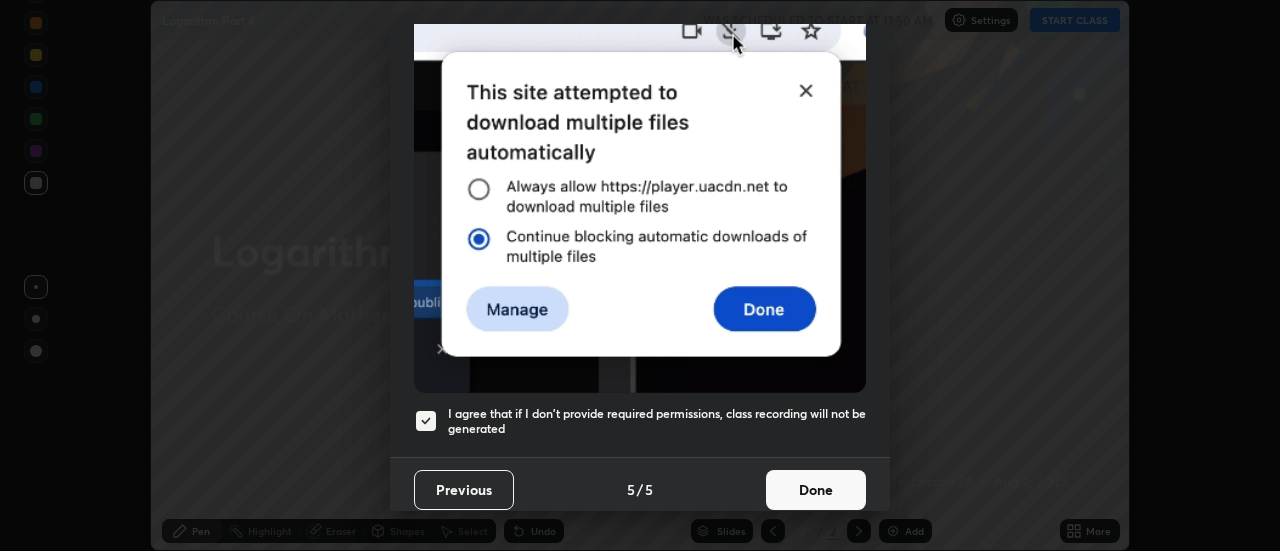 click on "Done" at bounding box center [816, 490] 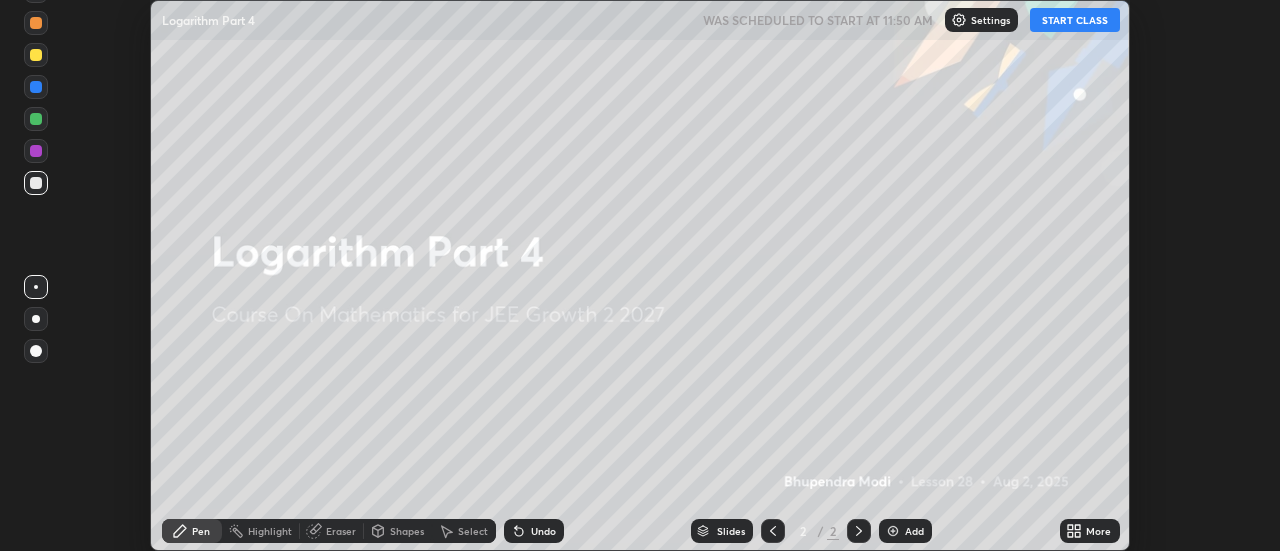 click 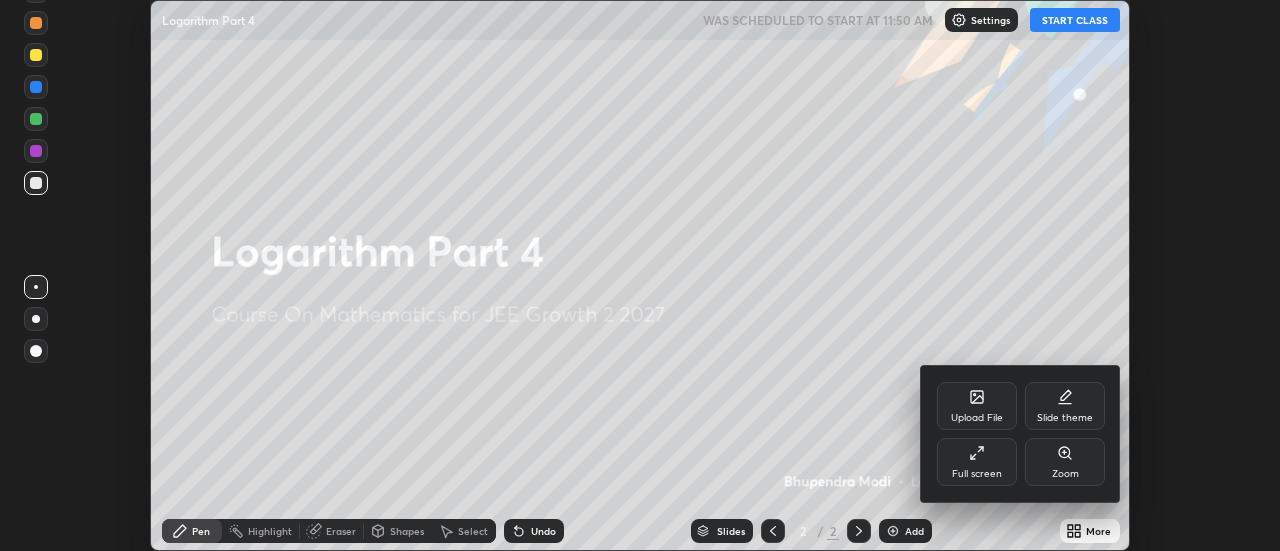 click on "Full screen" at bounding box center (977, 462) 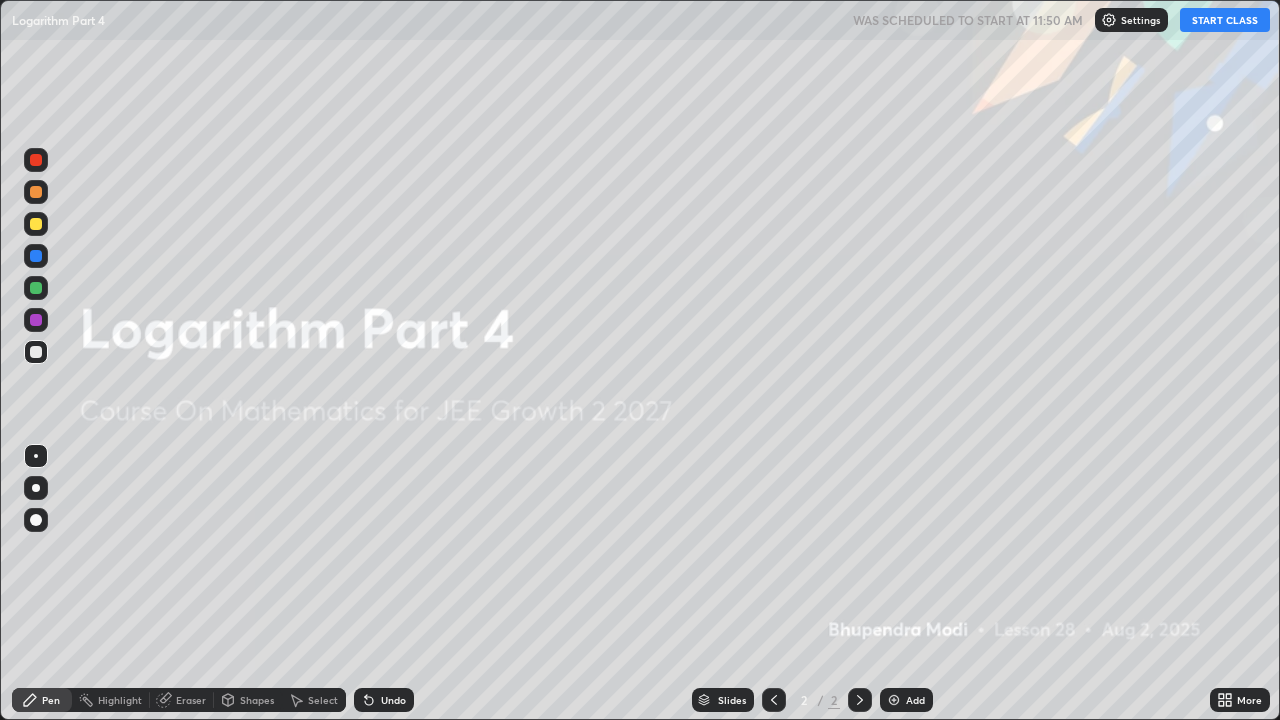 scroll, scrollTop: 99280, scrollLeft: 98720, axis: both 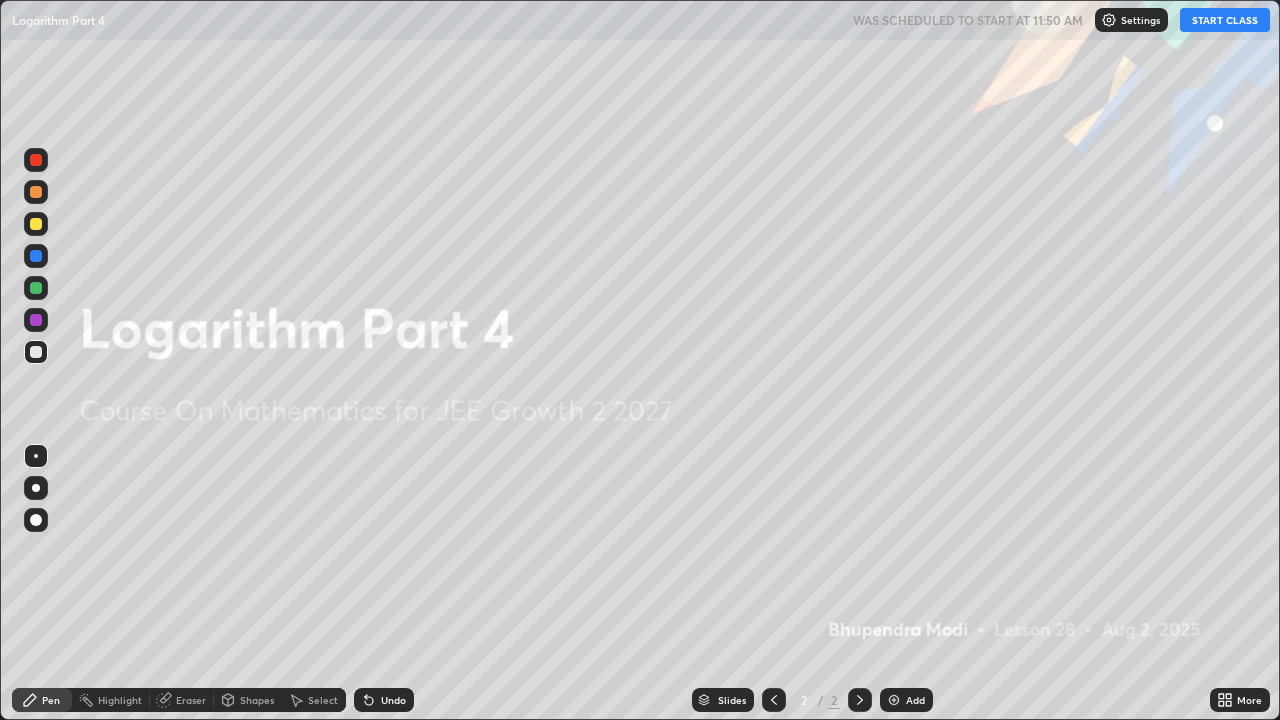 click on "START CLASS" at bounding box center [1225, 20] 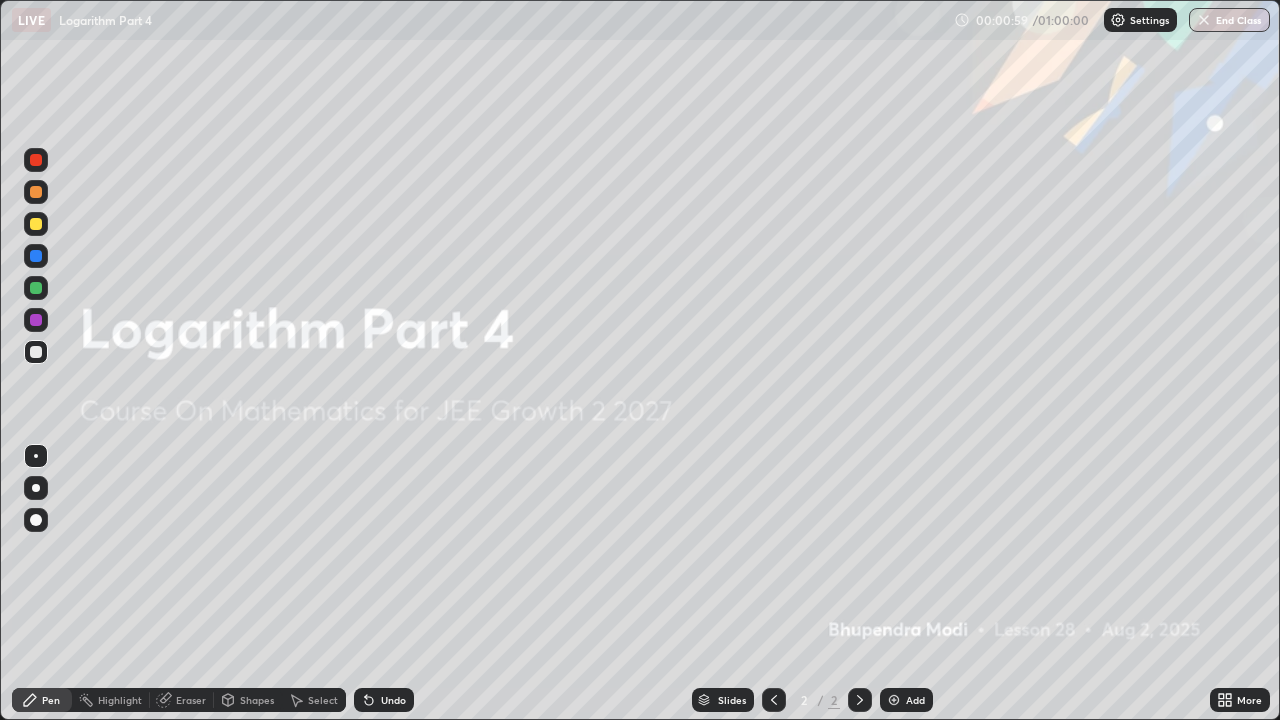 click at bounding box center (894, 700) 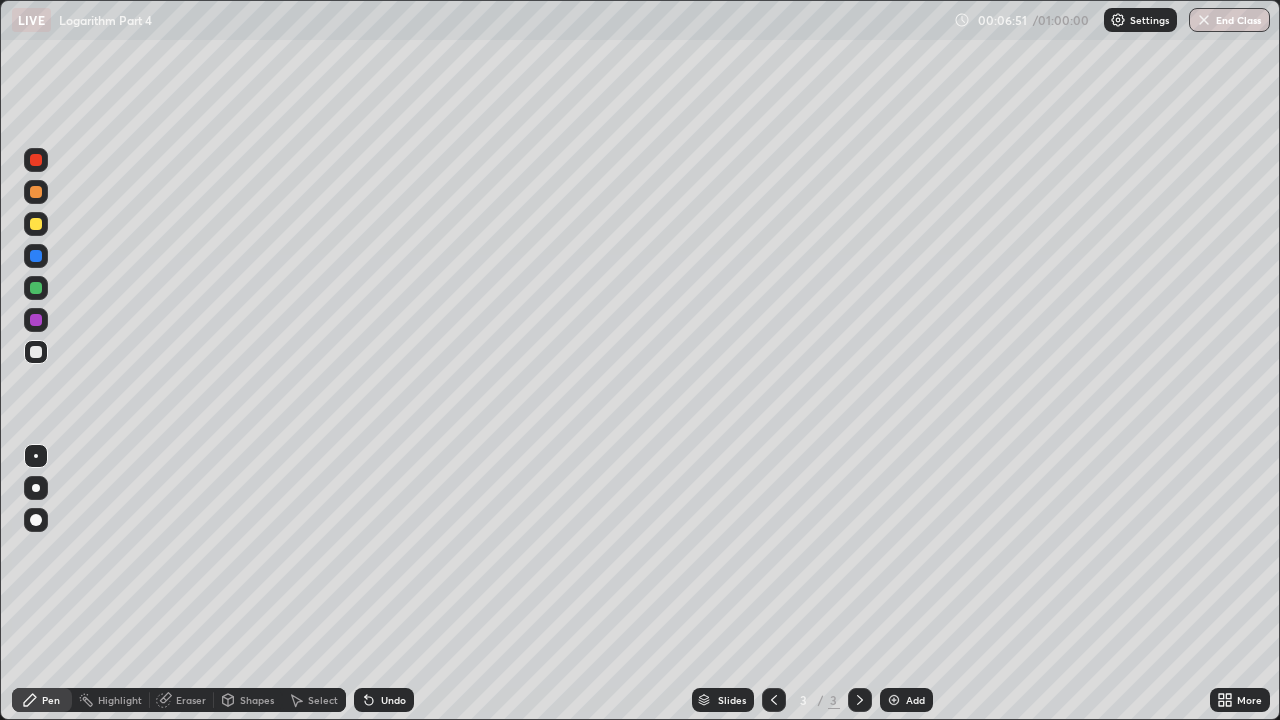 click on "Undo" at bounding box center [393, 700] 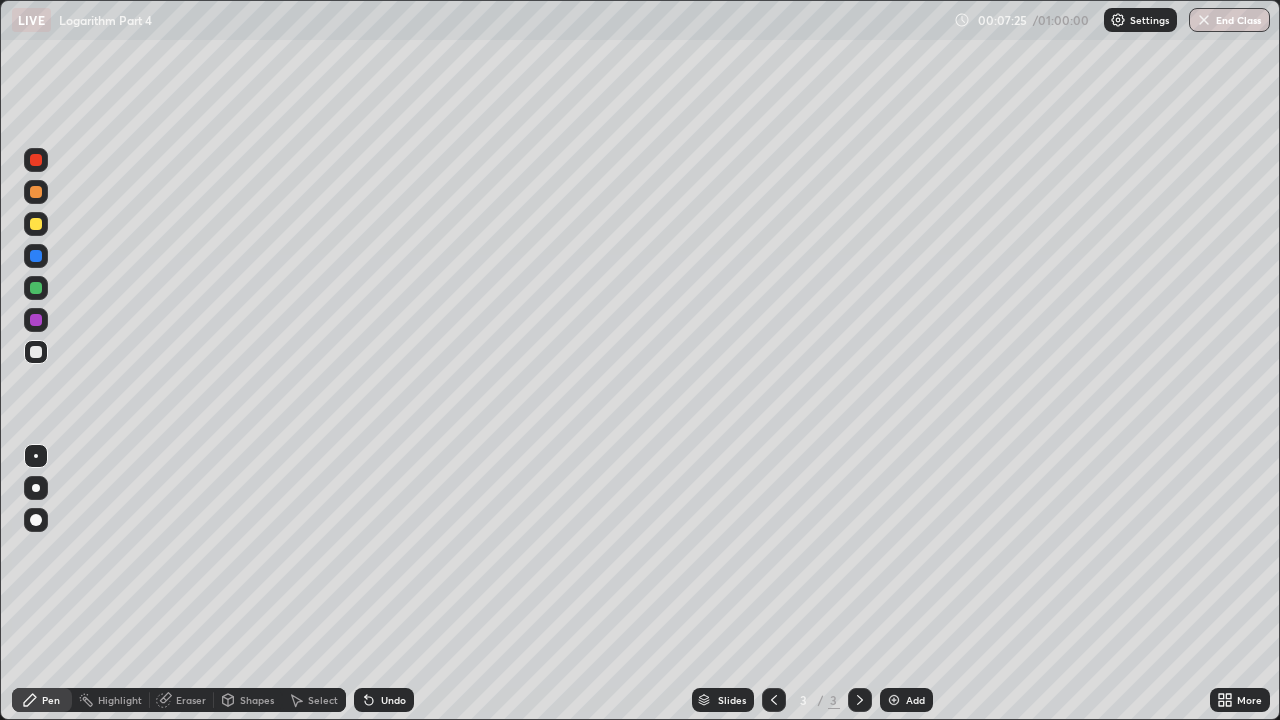 click at bounding box center [36, 320] 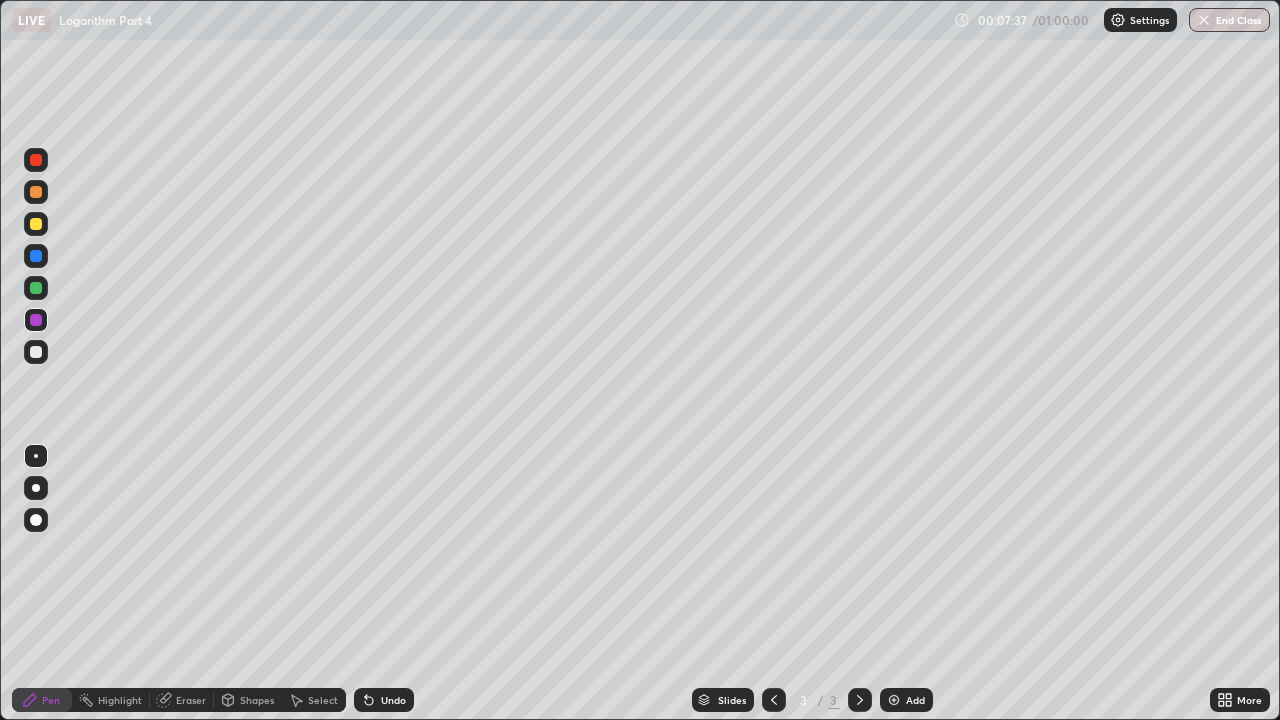 click on "Undo" at bounding box center (393, 700) 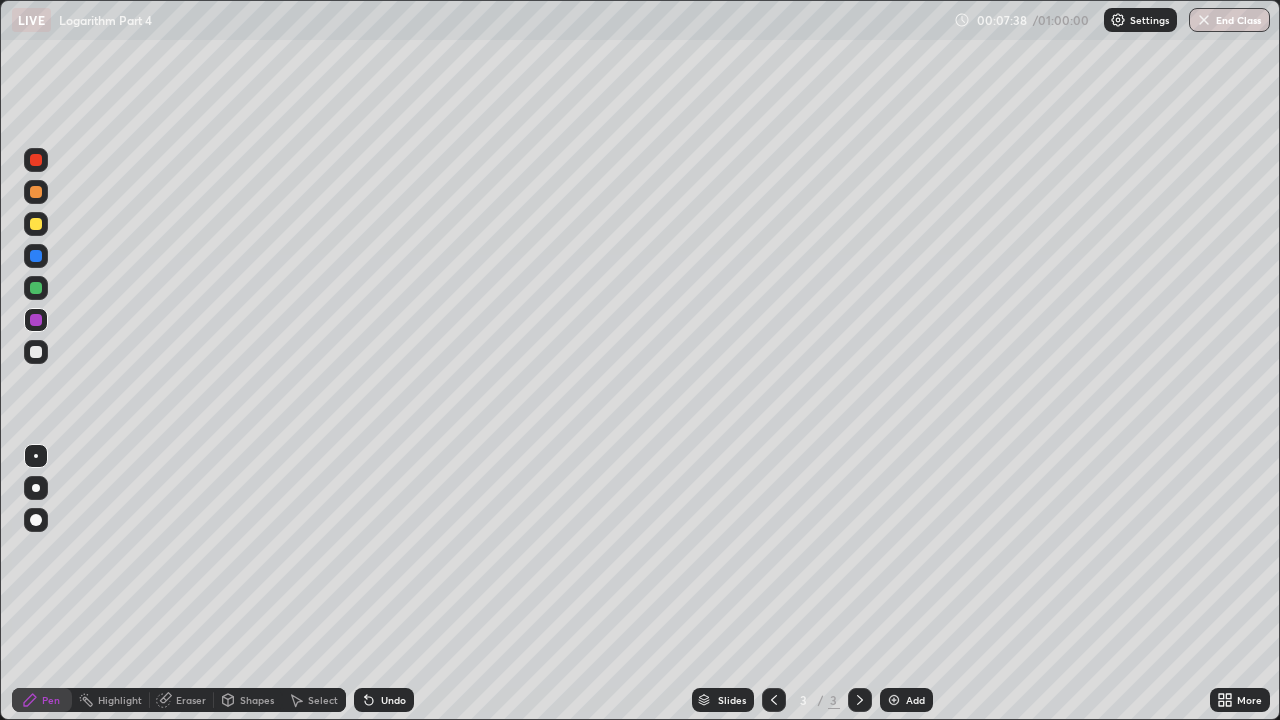 click at bounding box center (36, 288) 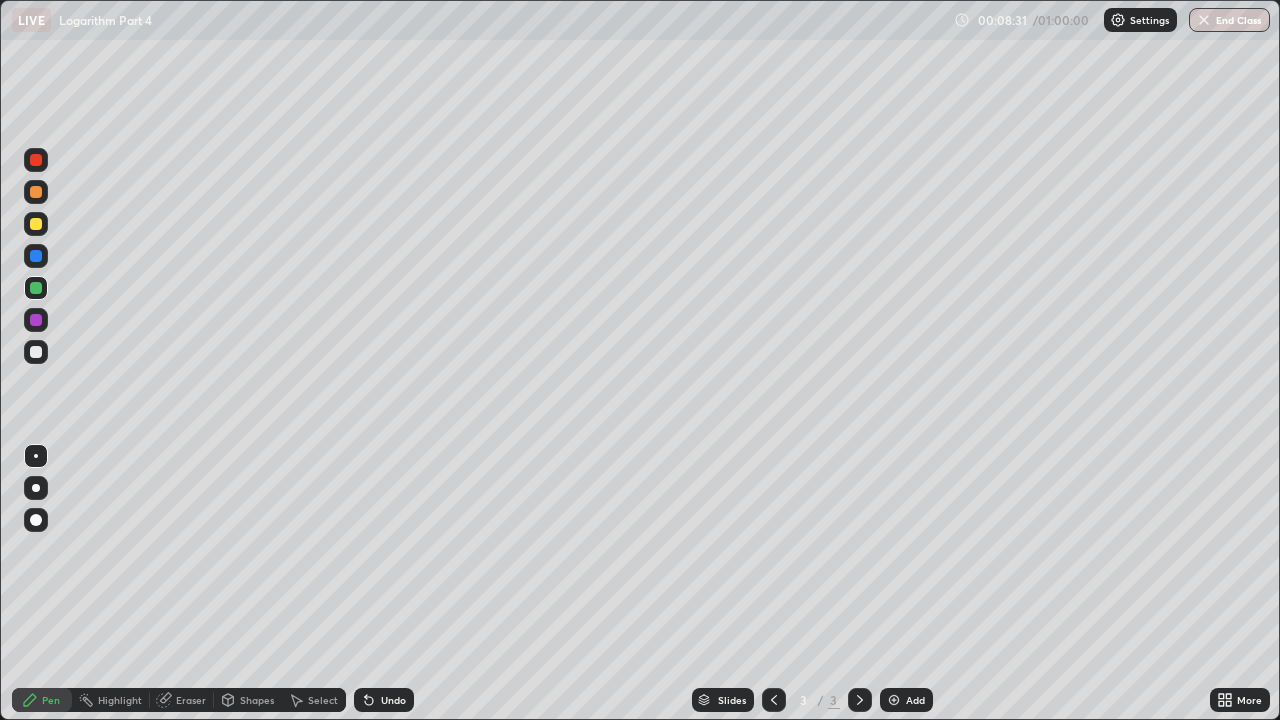 click 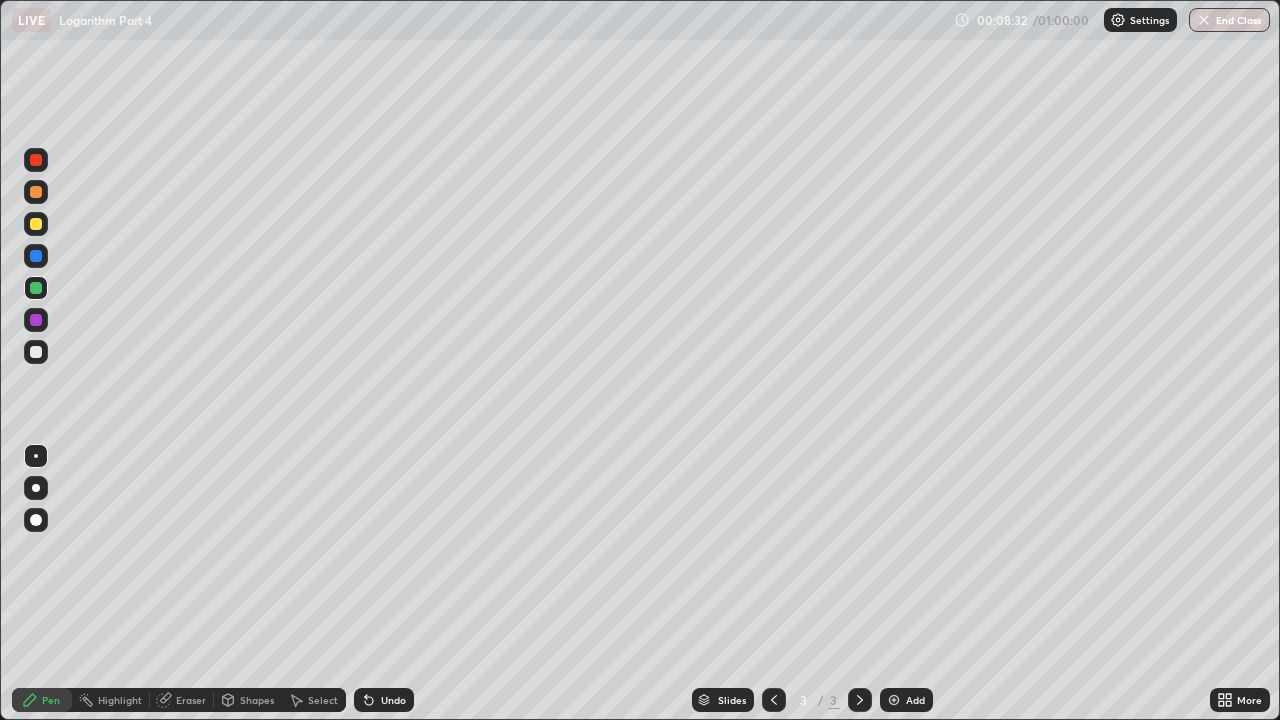 click on "Undo" at bounding box center (393, 700) 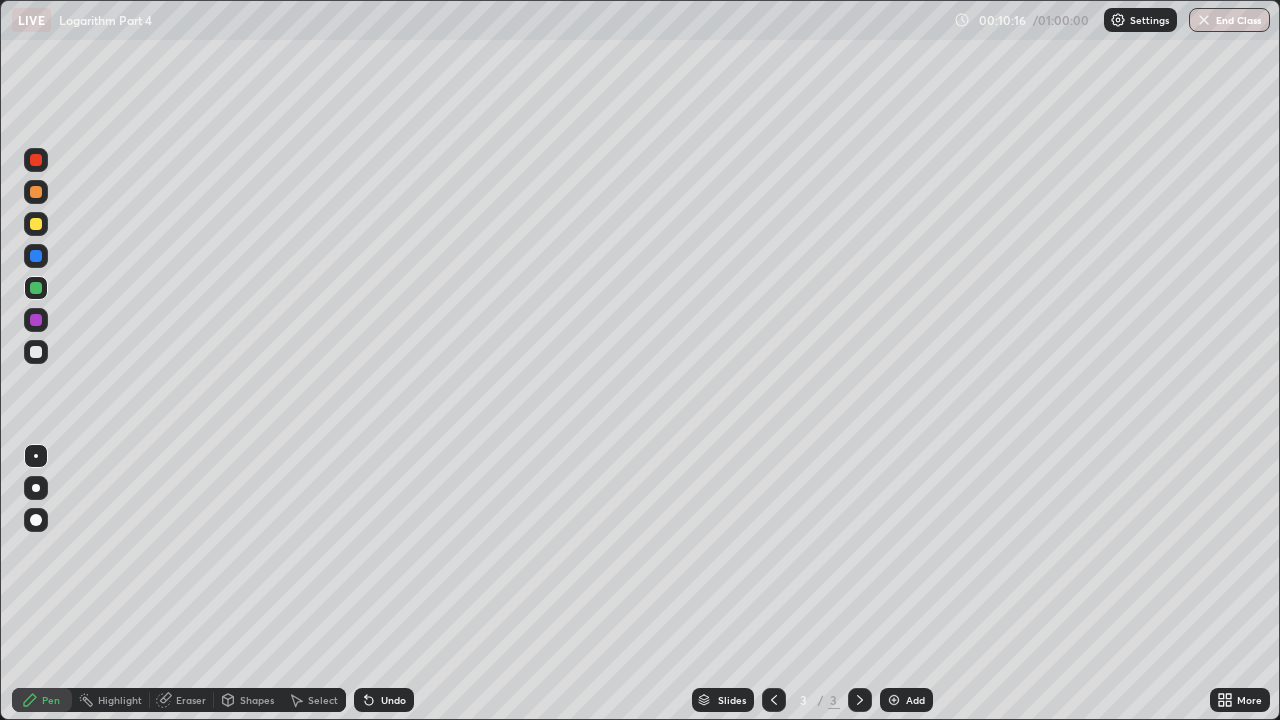 click on "Eraser" at bounding box center (191, 700) 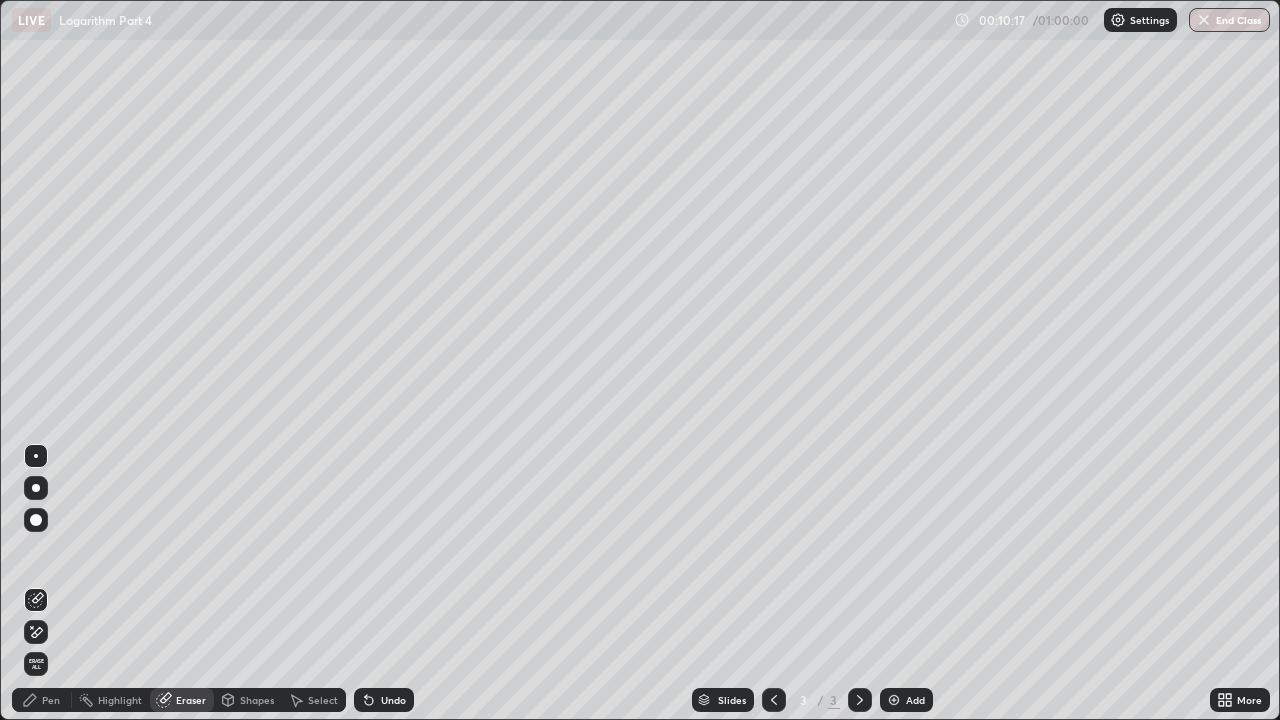 click at bounding box center [36, 520] 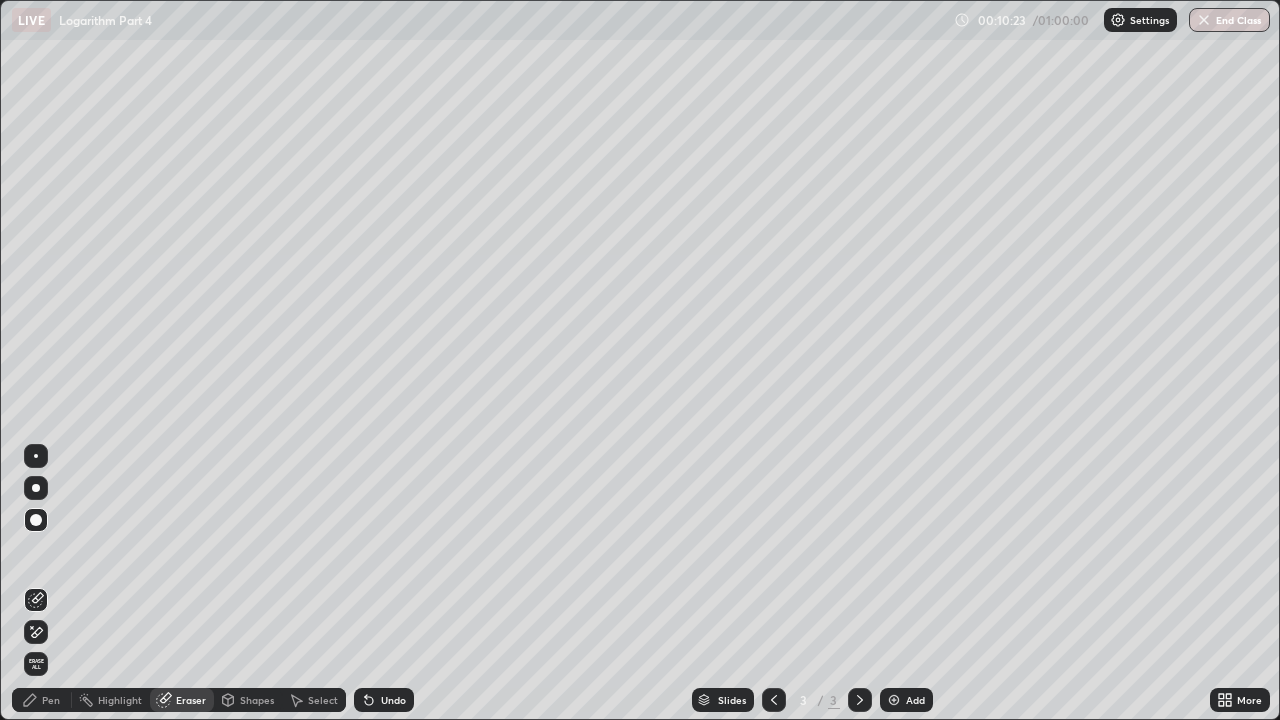click on "Pen" at bounding box center [51, 700] 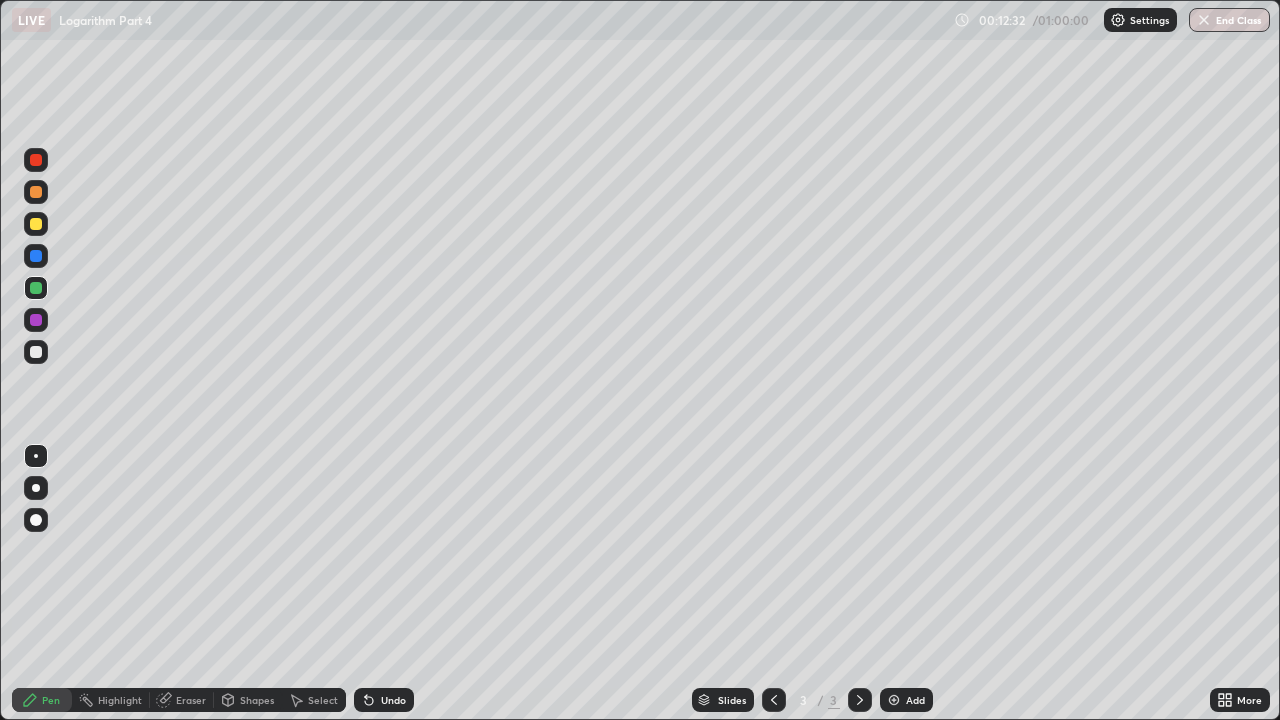 click at bounding box center [860, 700] 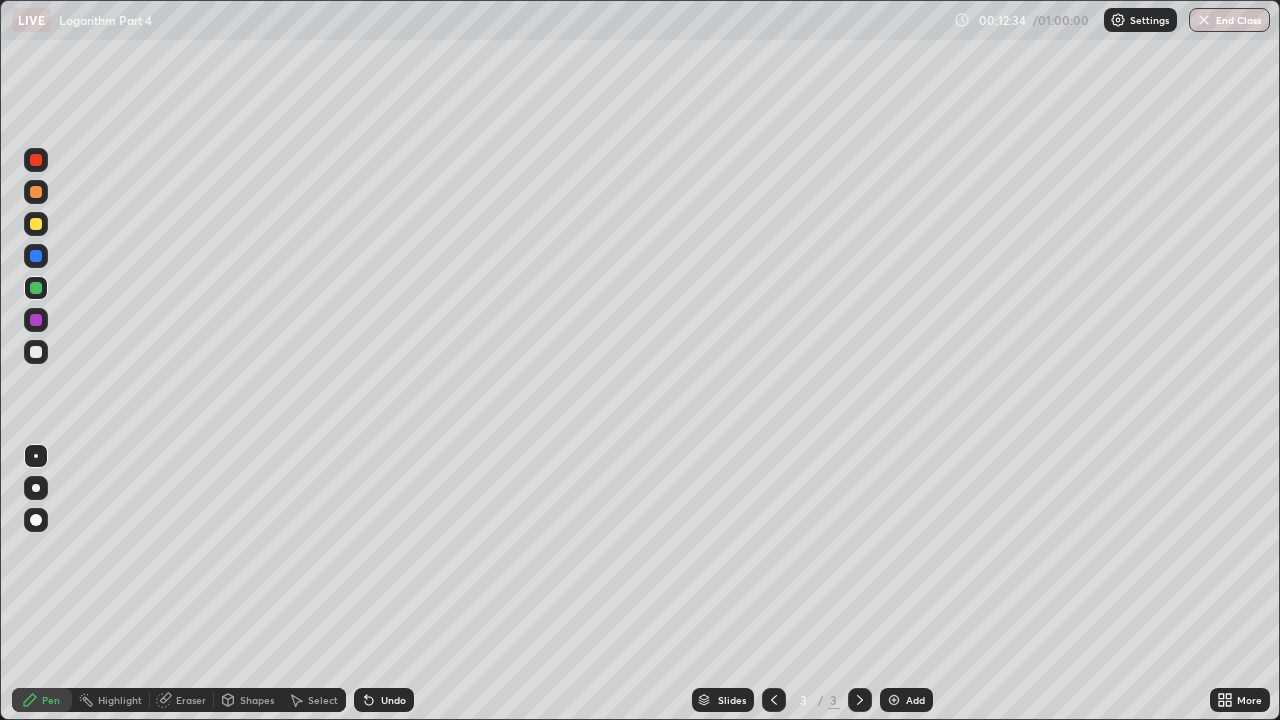 click on "Undo" at bounding box center [393, 700] 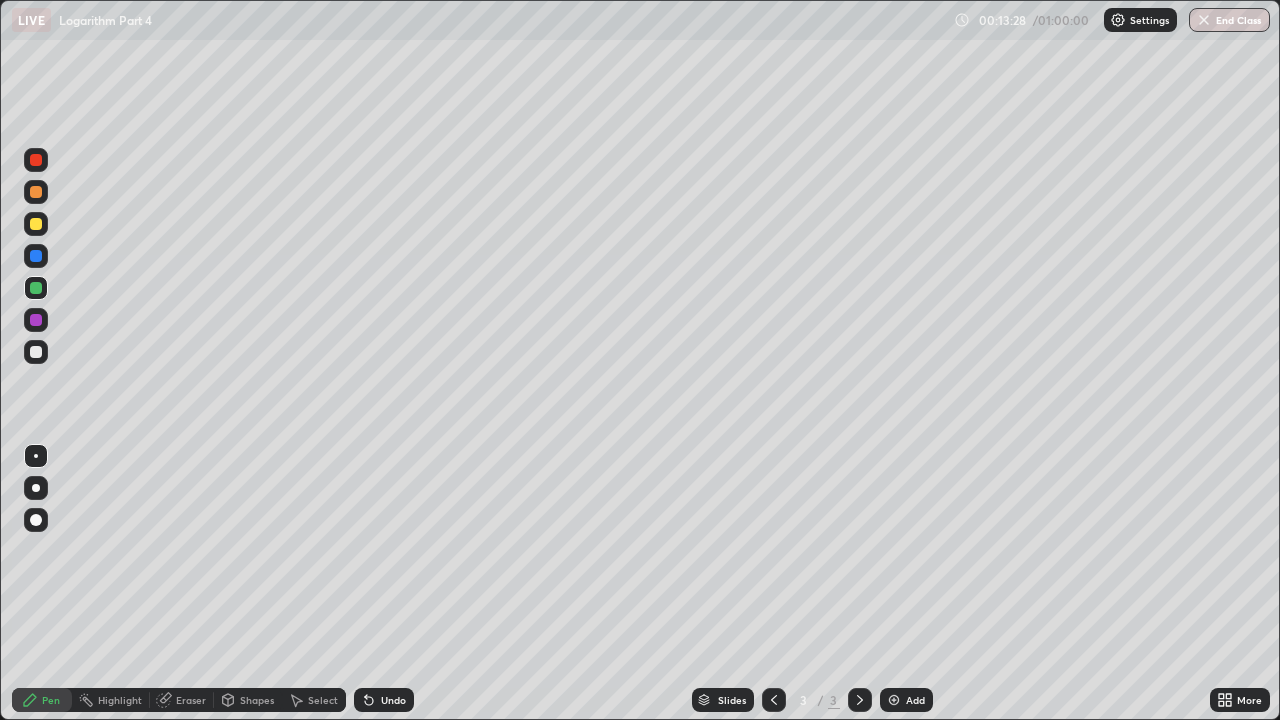click on "Add" at bounding box center (906, 700) 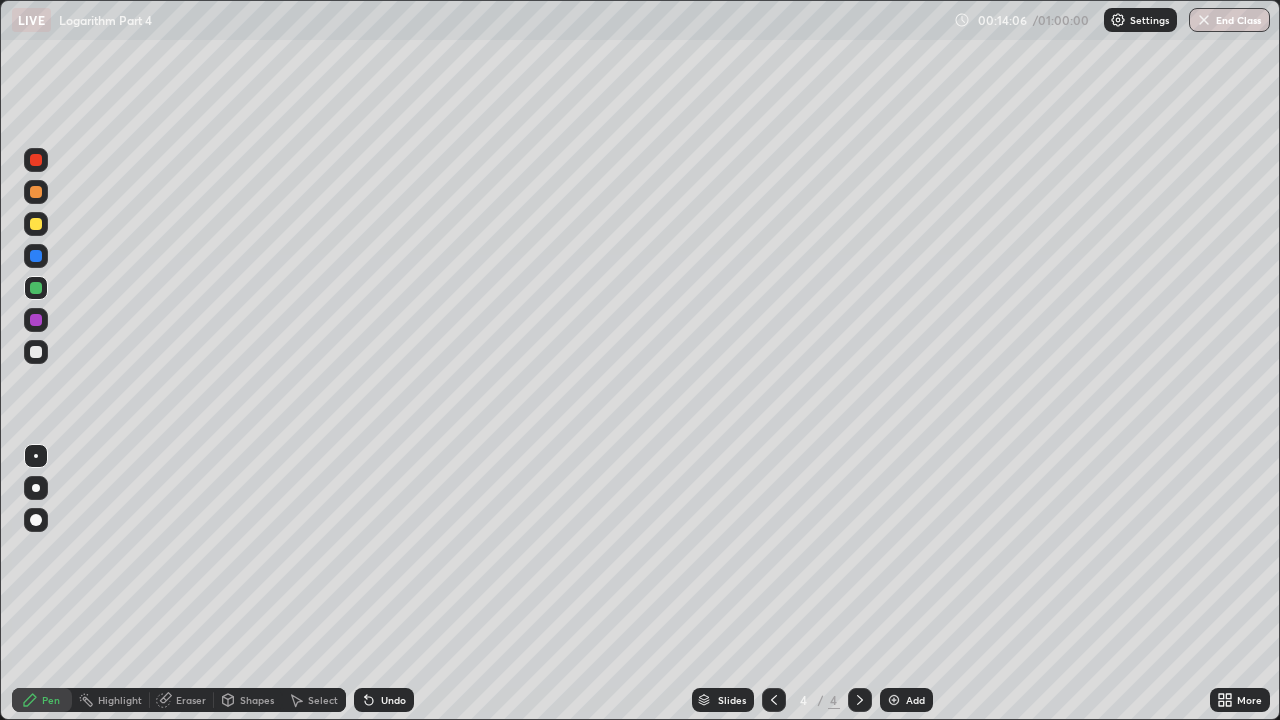 click at bounding box center [36, 352] 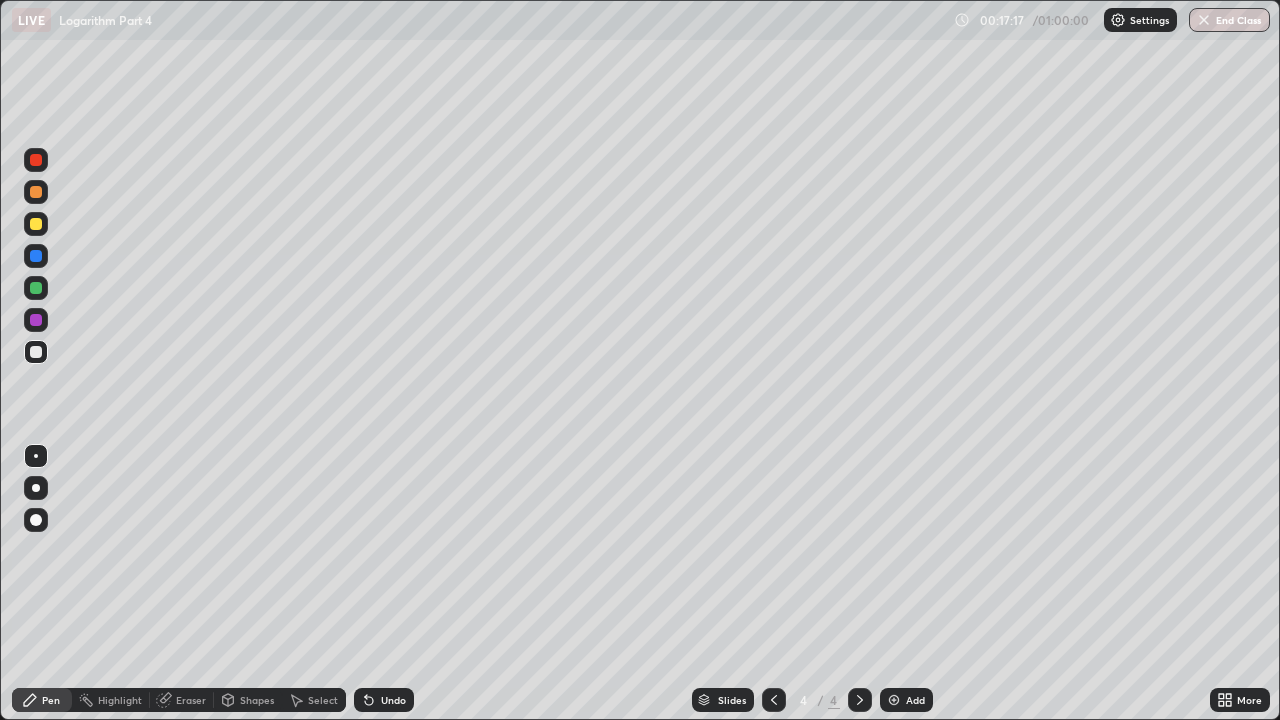 click on "Undo" at bounding box center [384, 700] 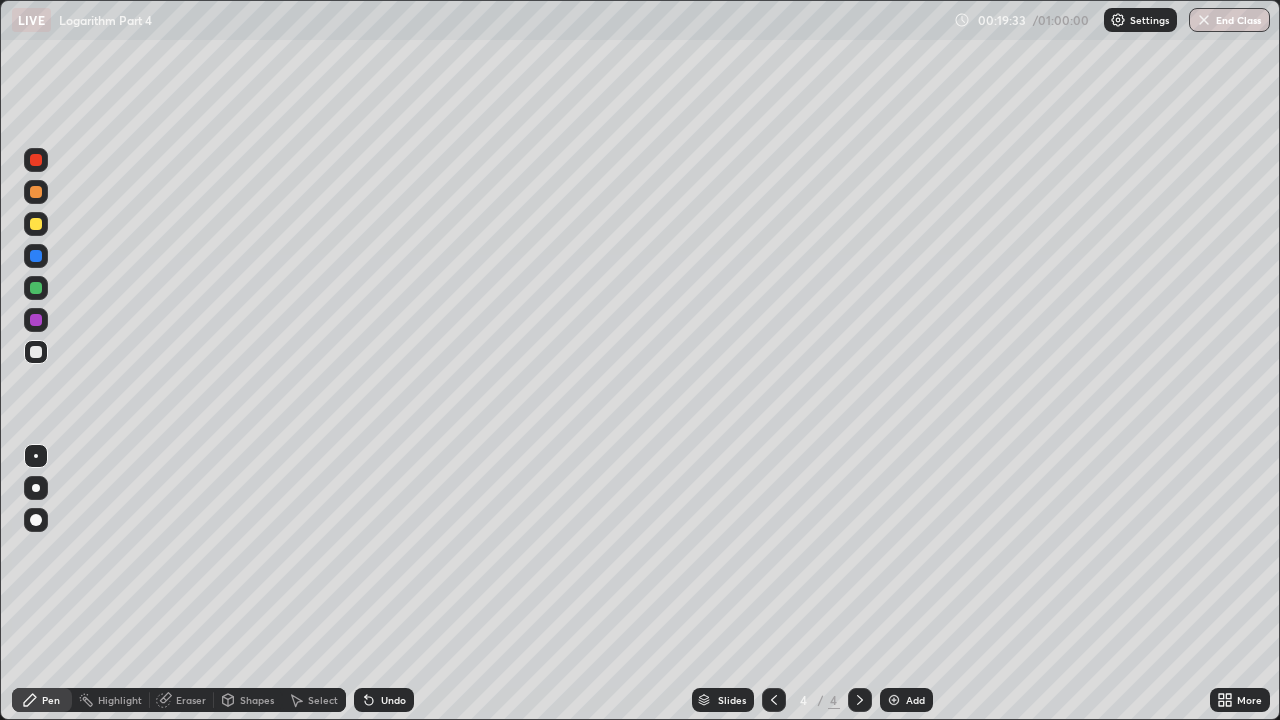 click on "Eraser" at bounding box center (191, 700) 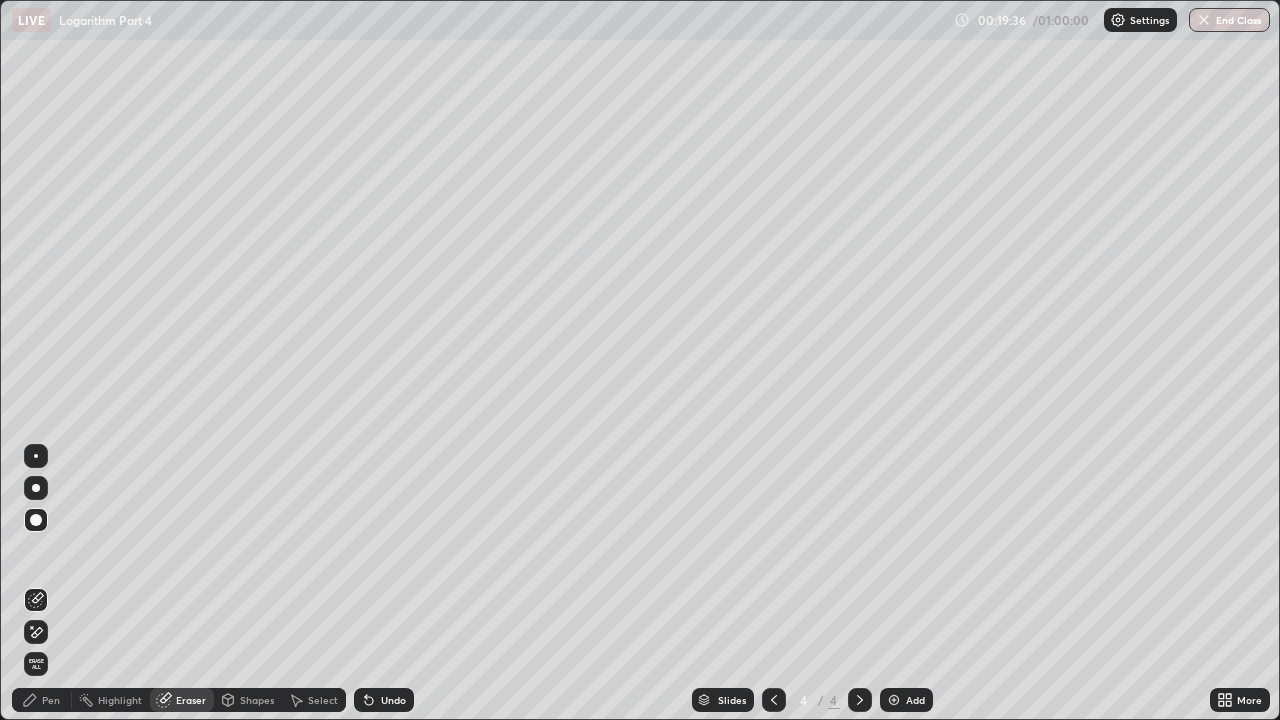click 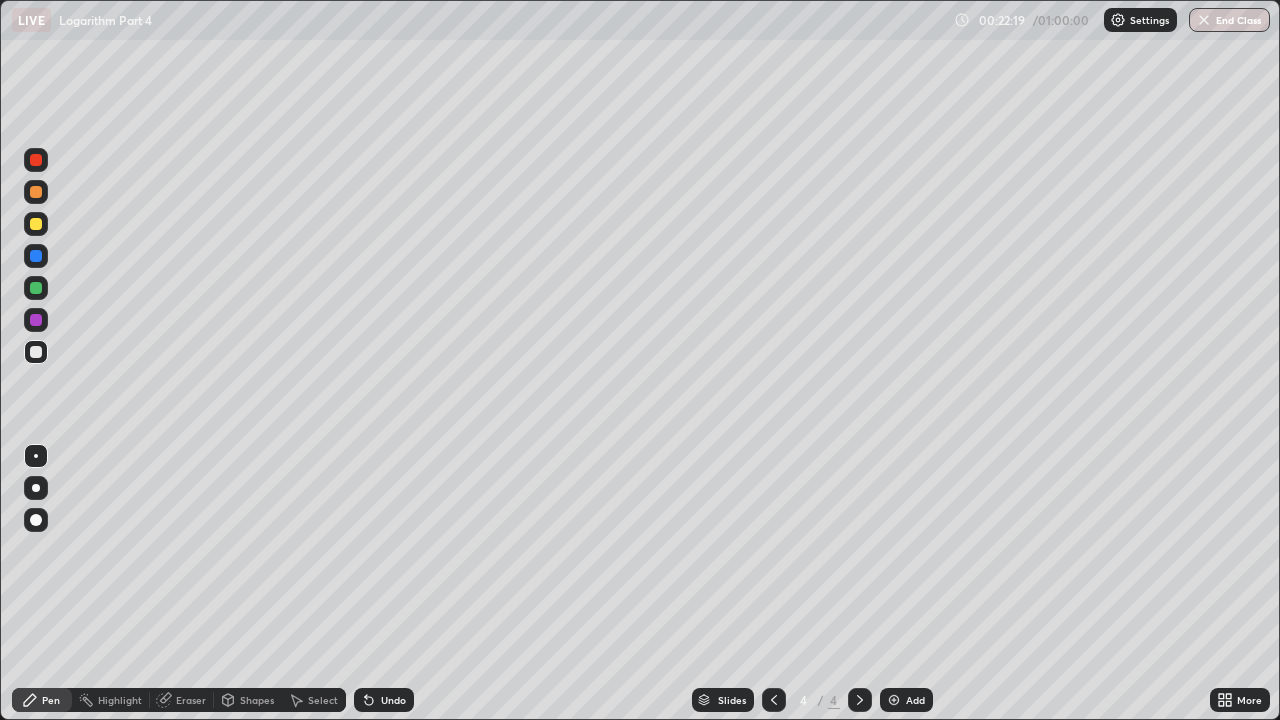 click 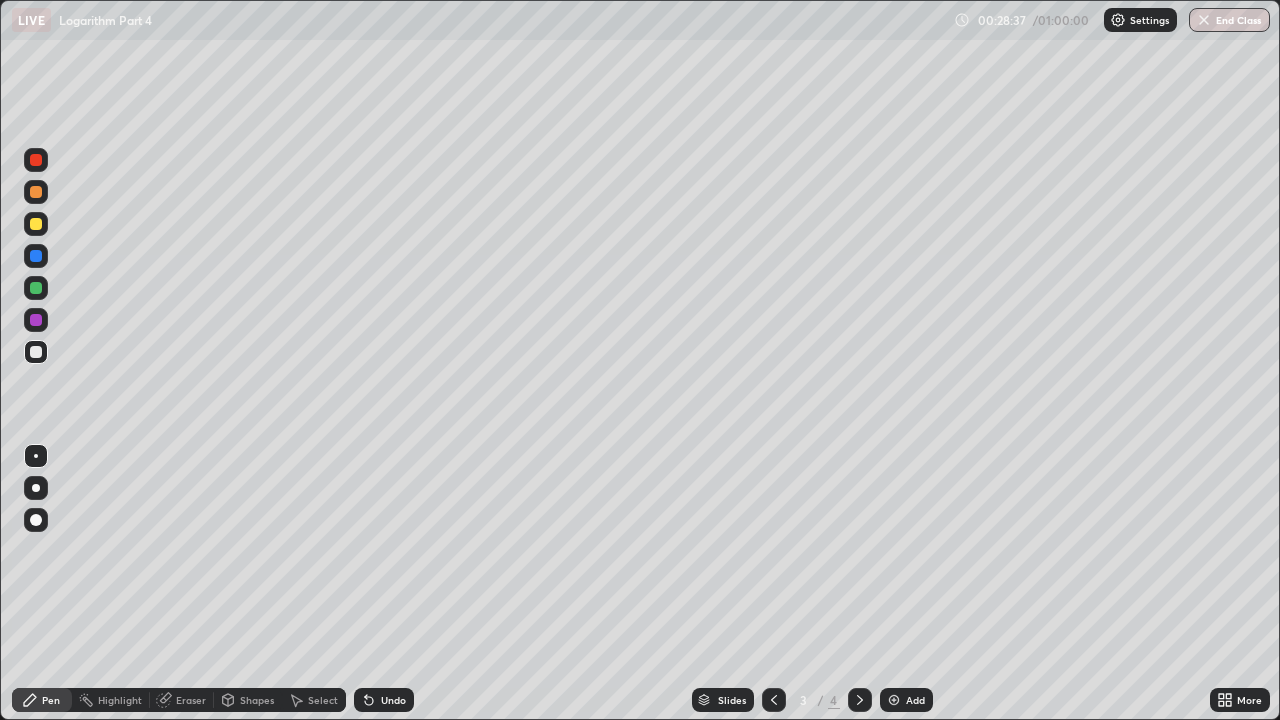 click 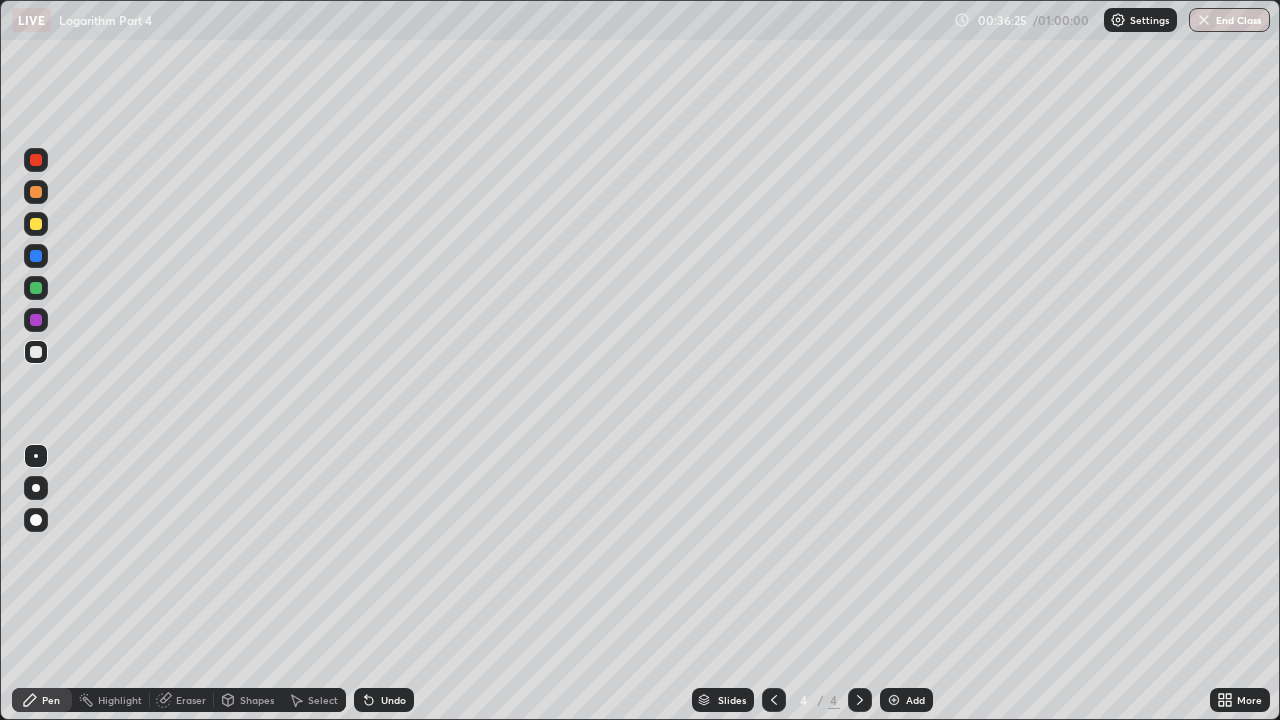 click at bounding box center [894, 700] 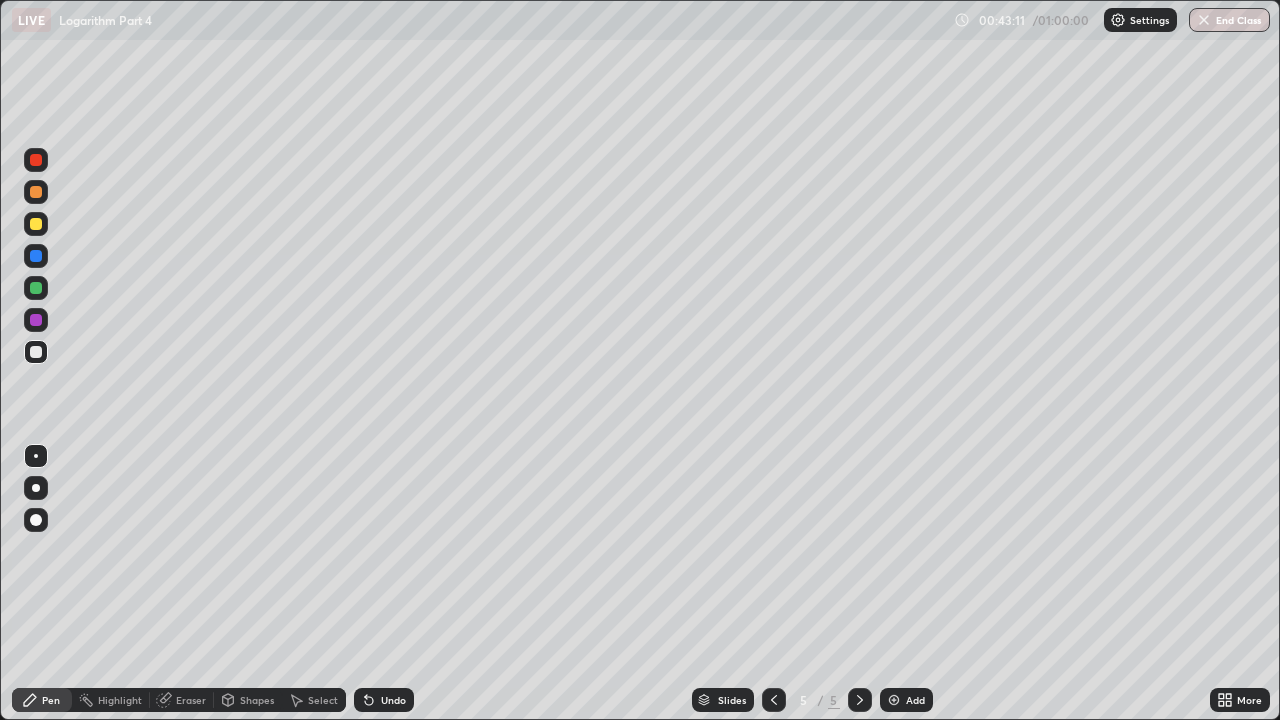 click at bounding box center [36, 320] 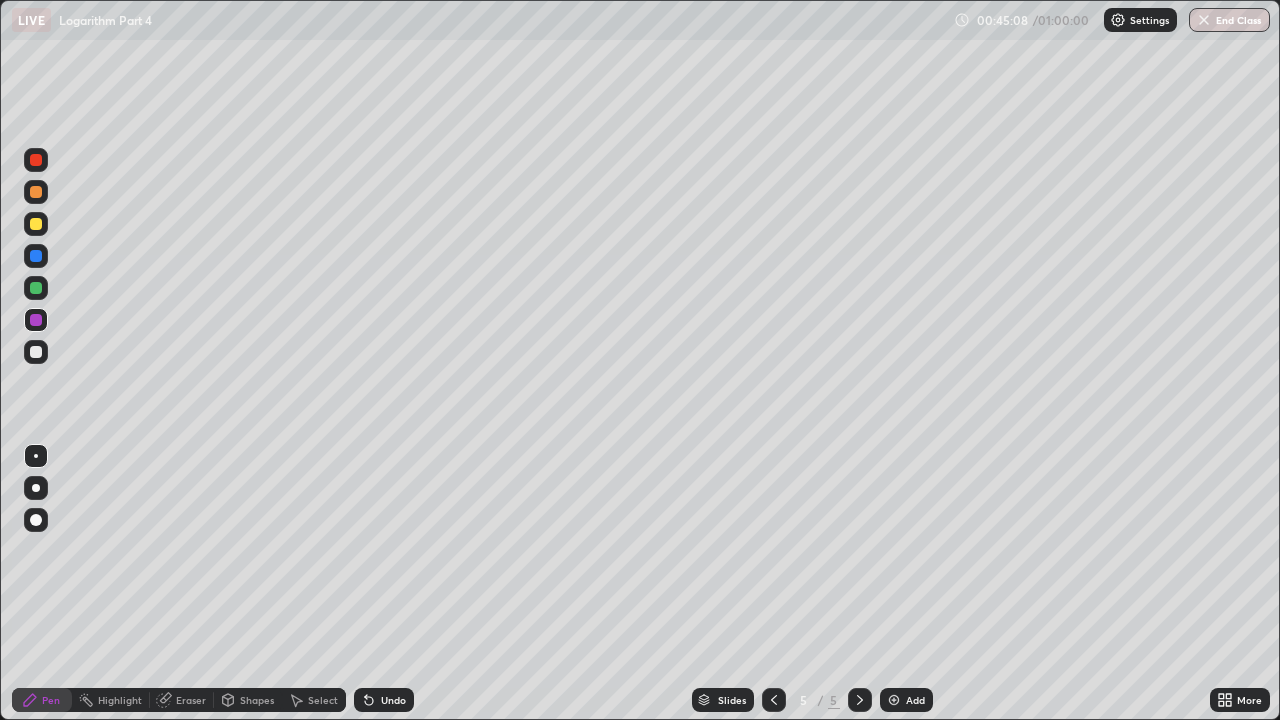click at bounding box center [36, 352] 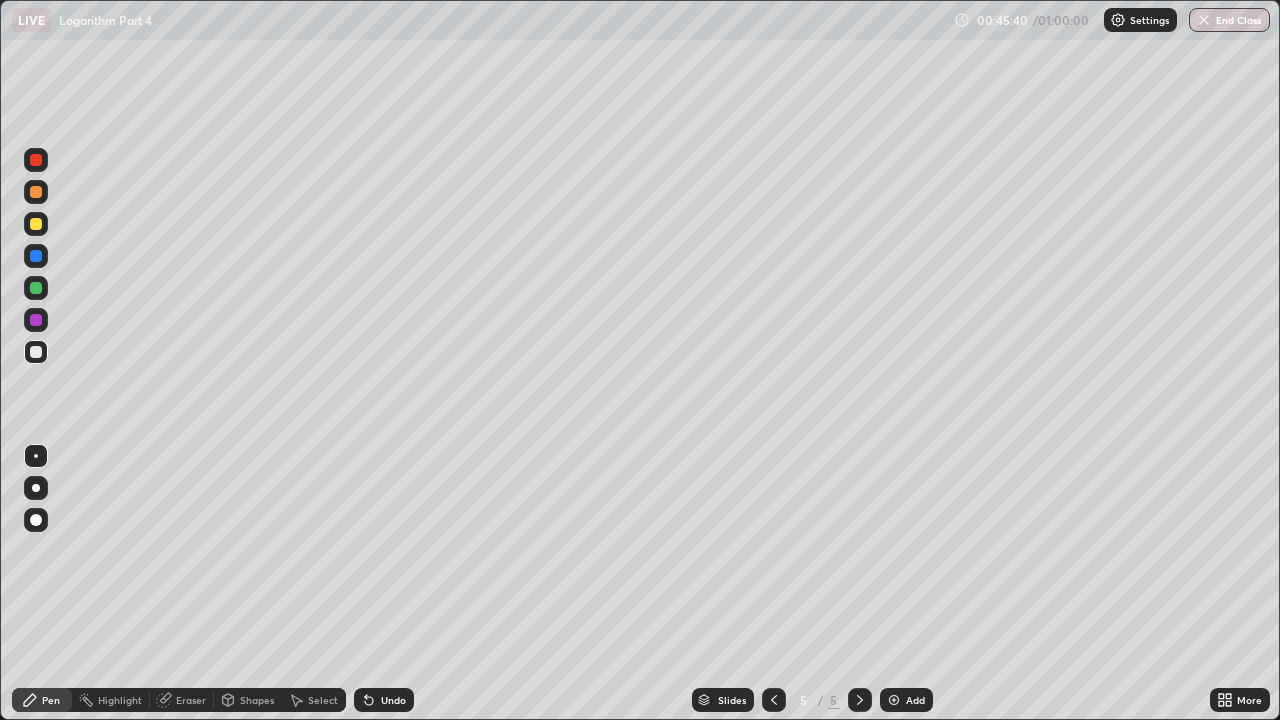 click 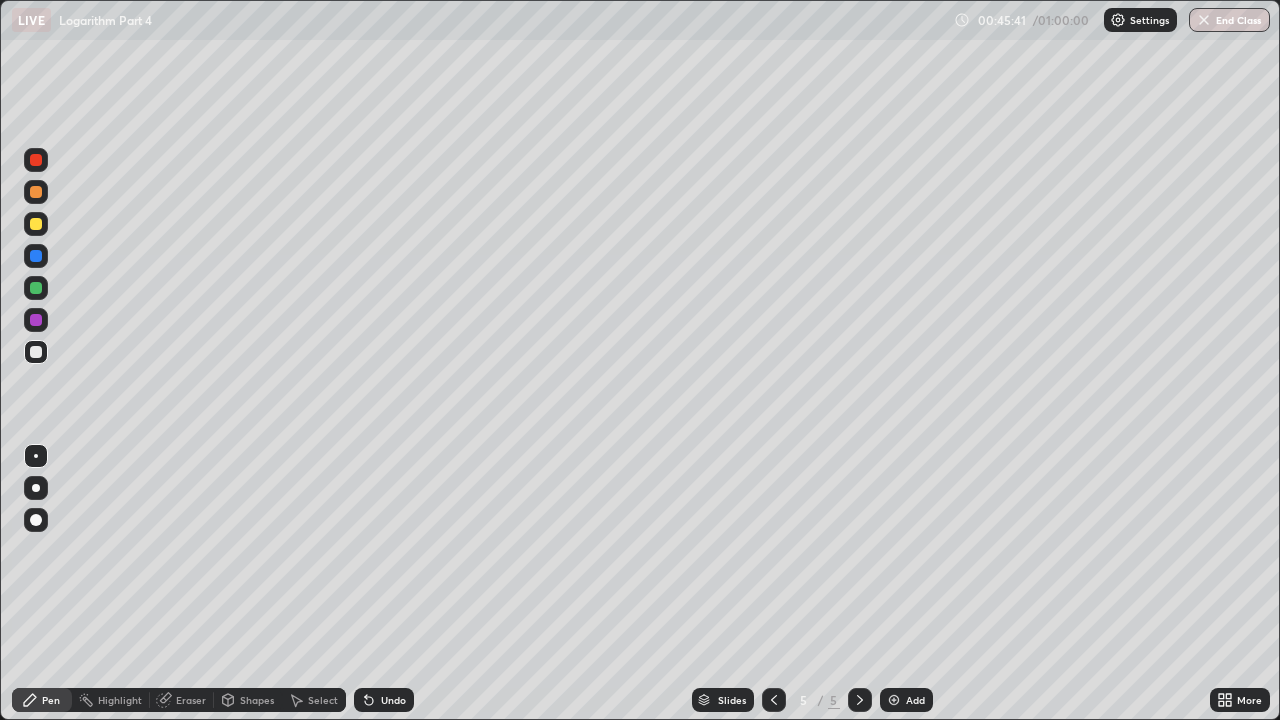 click on "Undo" at bounding box center (384, 700) 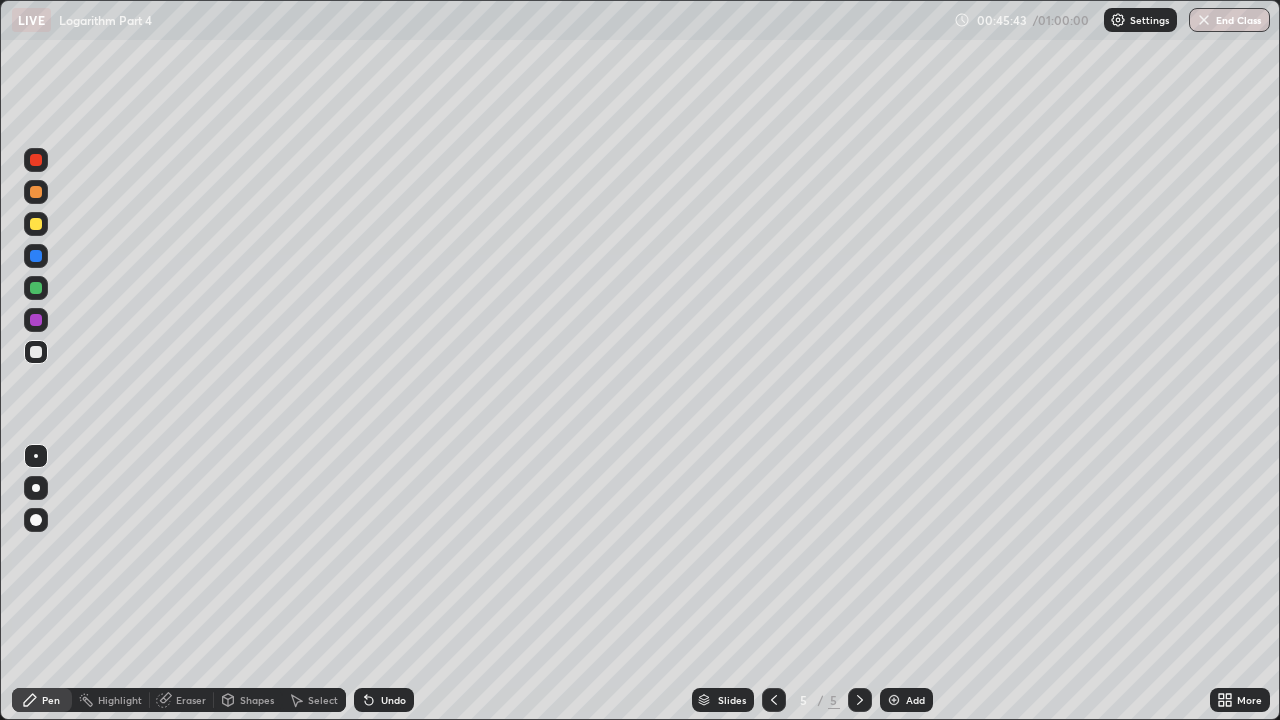 click on "Undo" at bounding box center [393, 700] 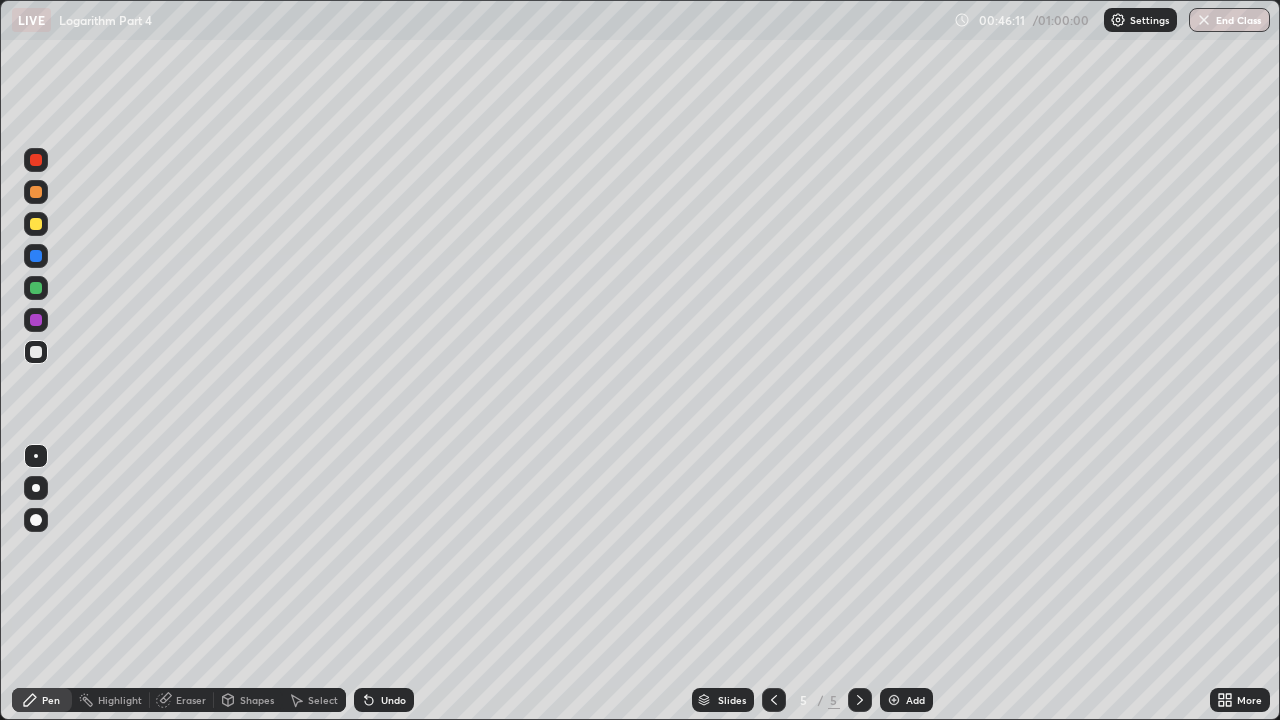 click 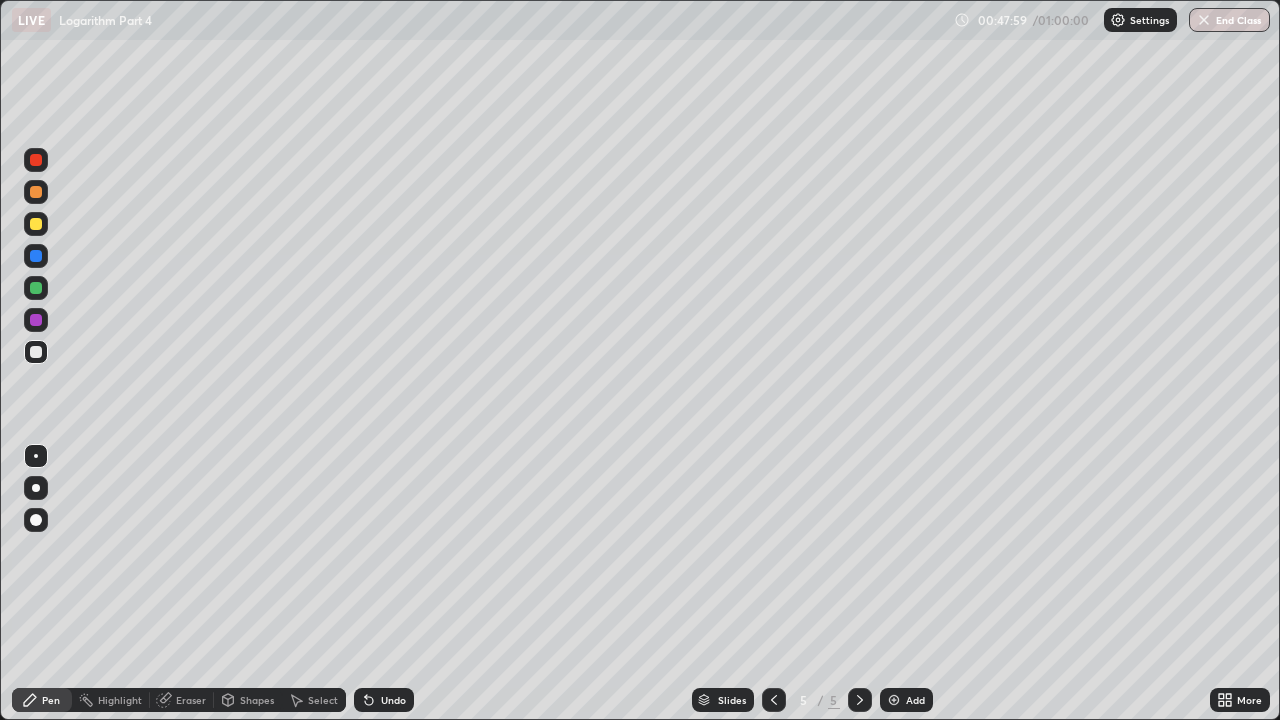 click on "Undo" at bounding box center (384, 700) 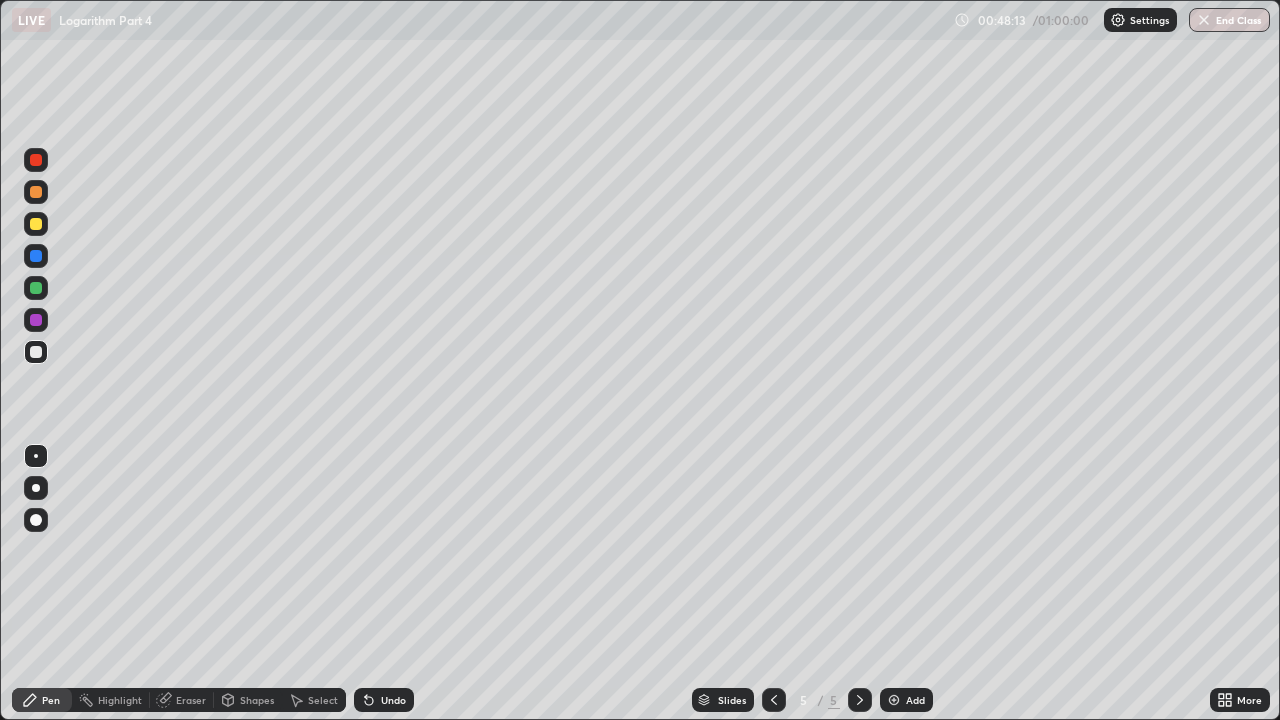click on "Undo" at bounding box center [384, 700] 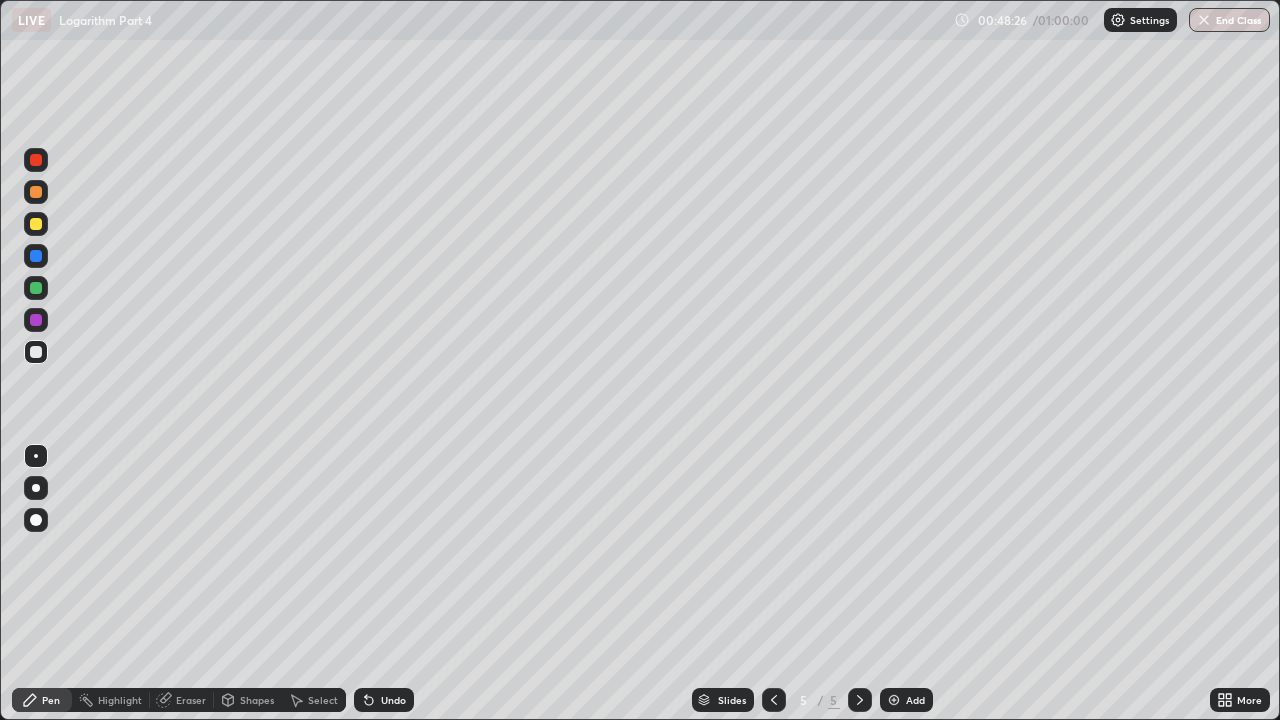 click on "Undo" at bounding box center [384, 700] 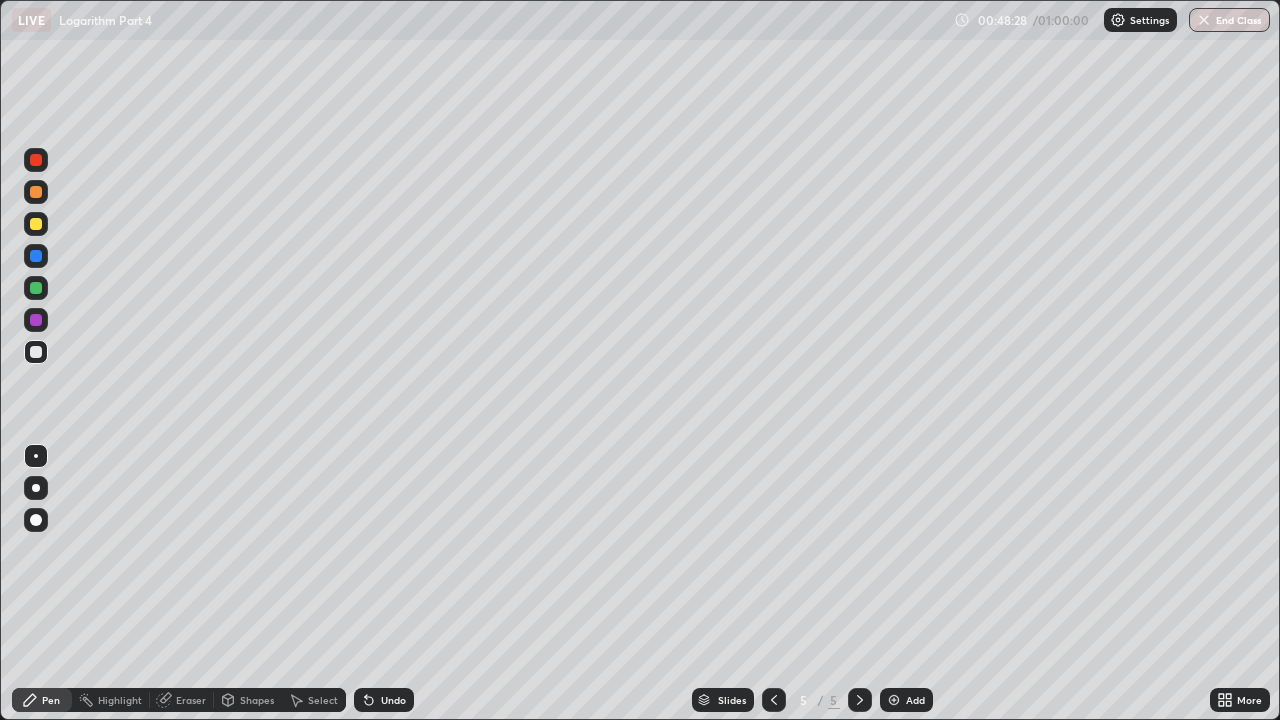 click on "Undo" at bounding box center [393, 700] 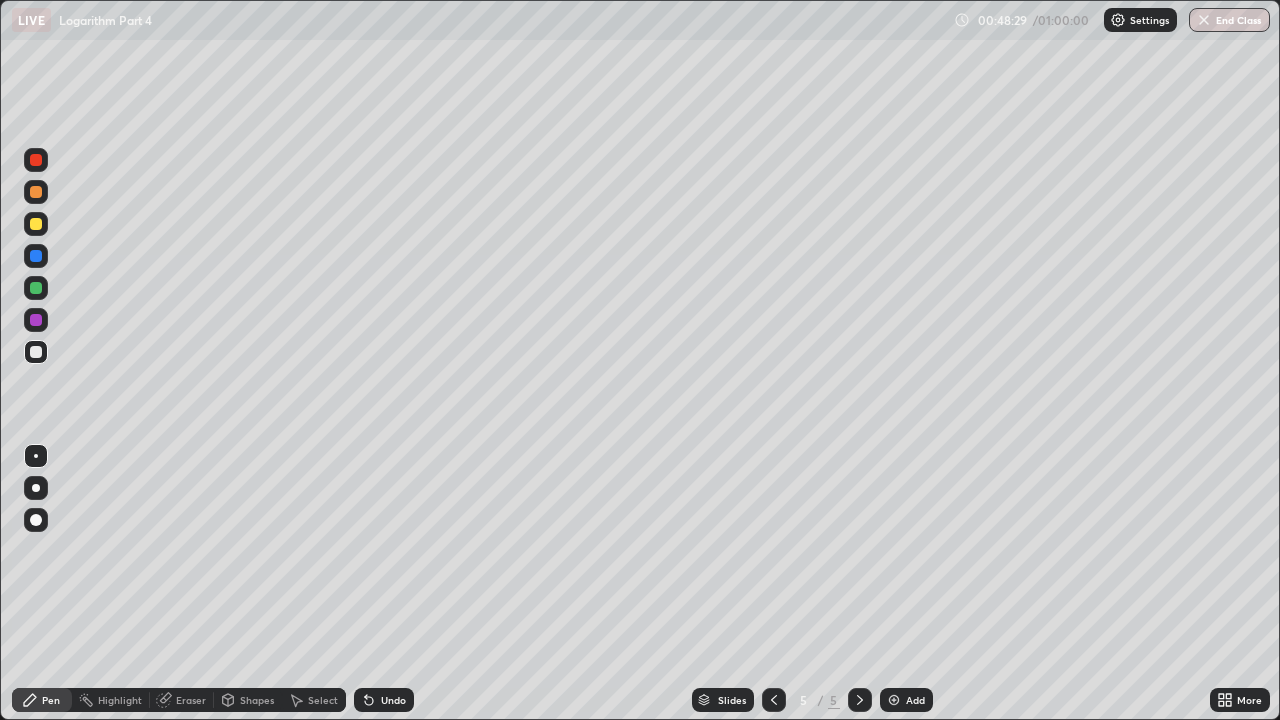 click on "Undo" at bounding box center [393, 700] 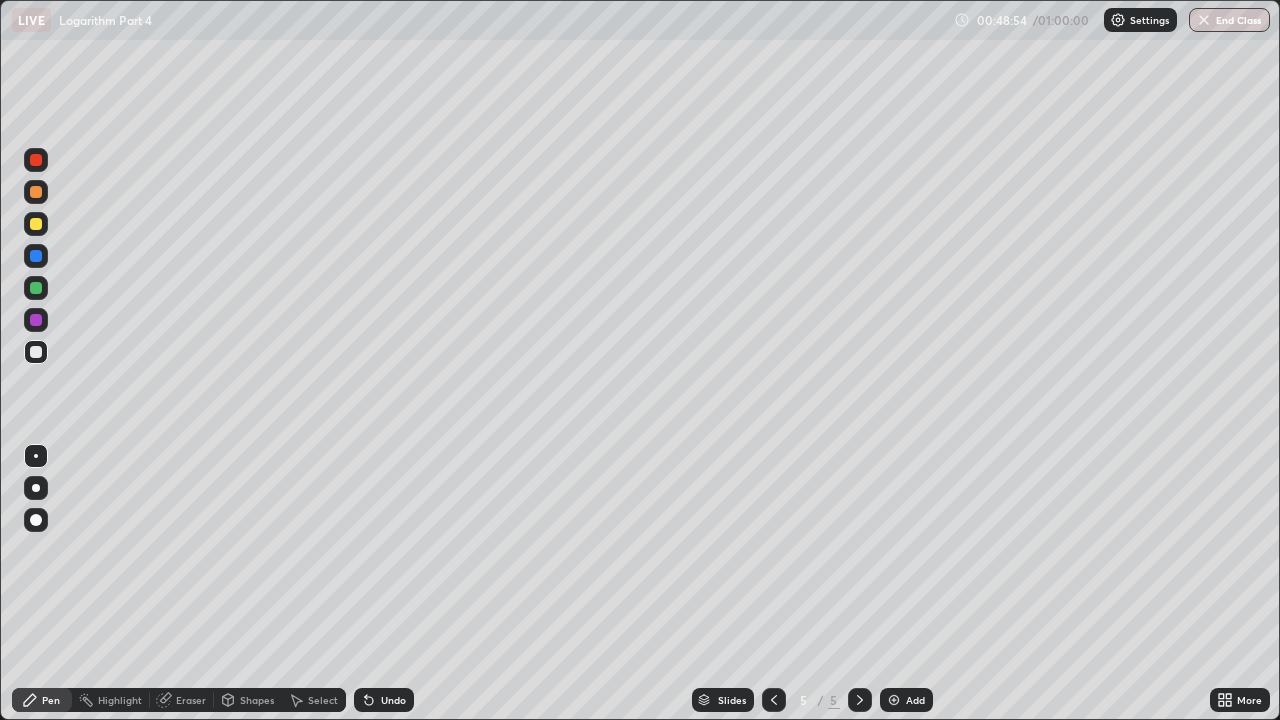 click on "Eraser" at bounding box center [191, 700] 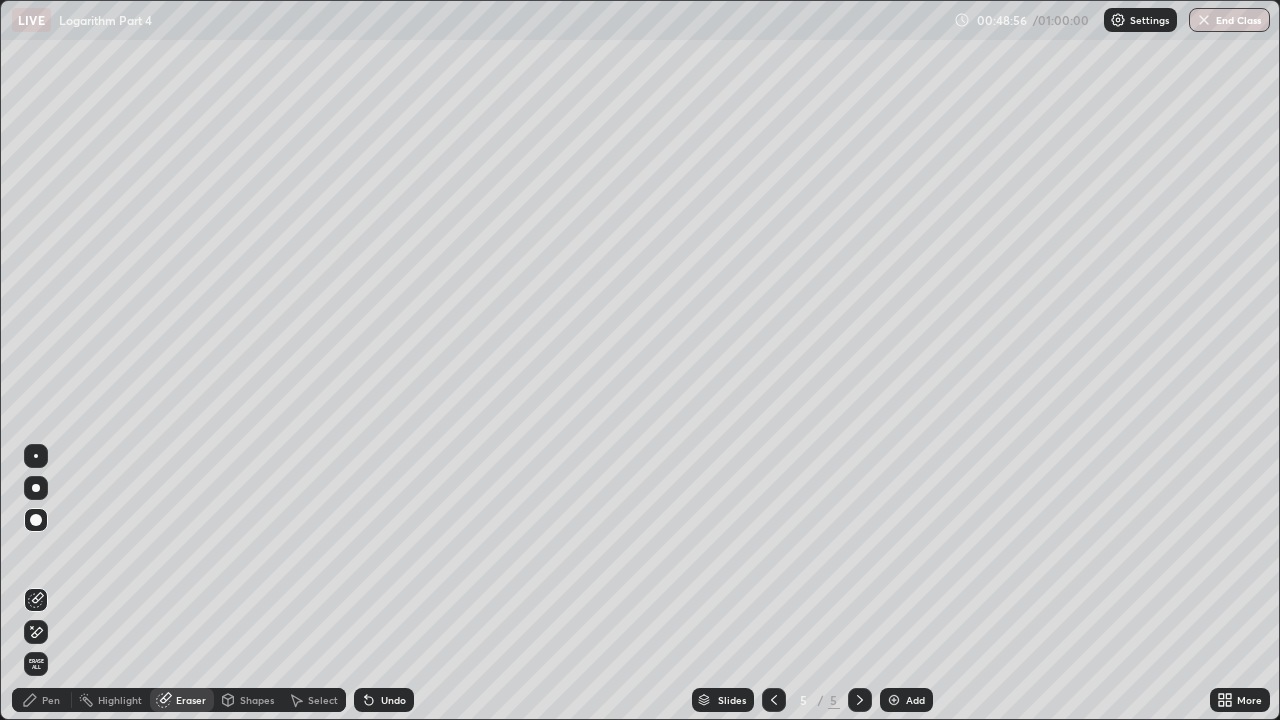 click on "Pen" at bounding box center (51, 700) 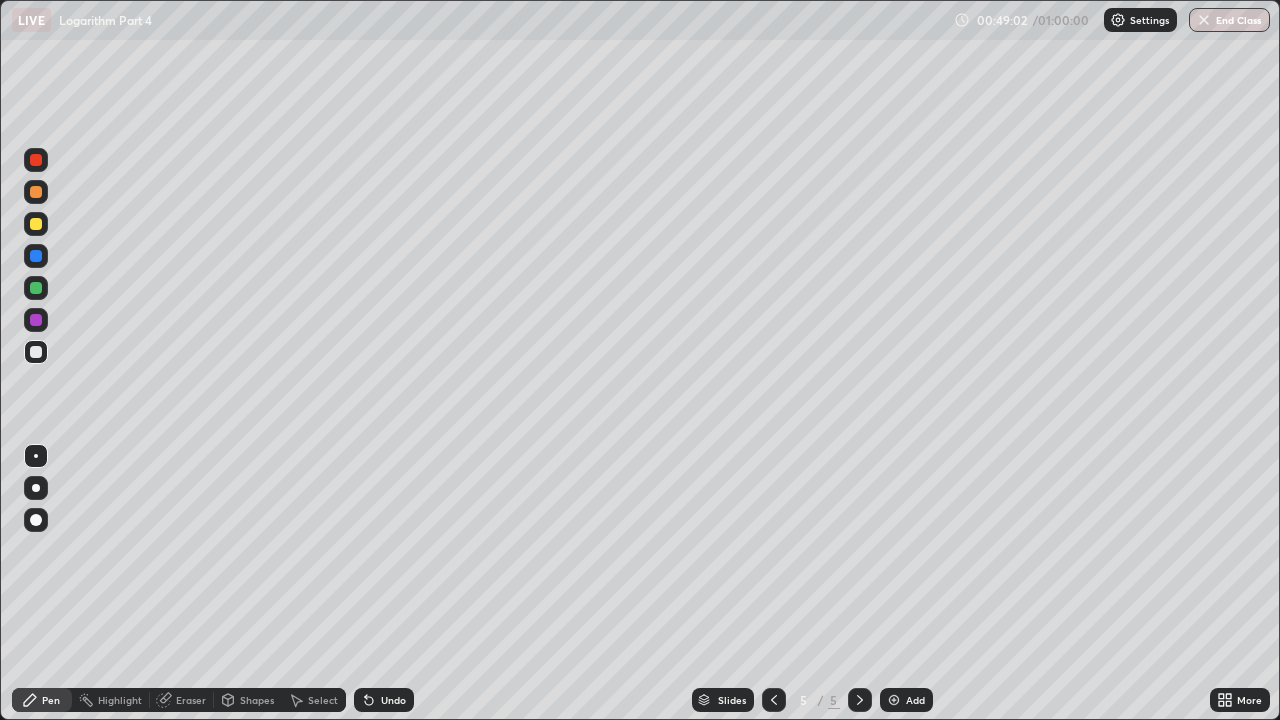 click on "Pen" at bounding box center (51, 700) 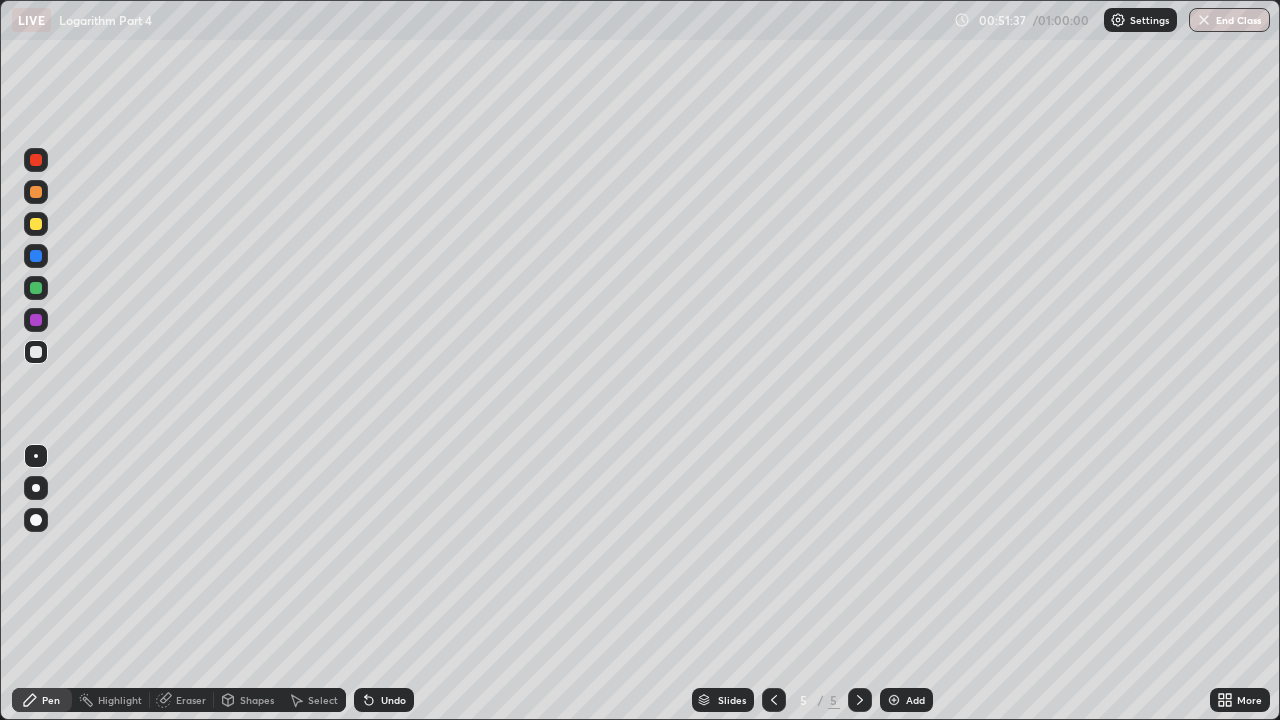click on "Undo" at bounding box center (384, 700) 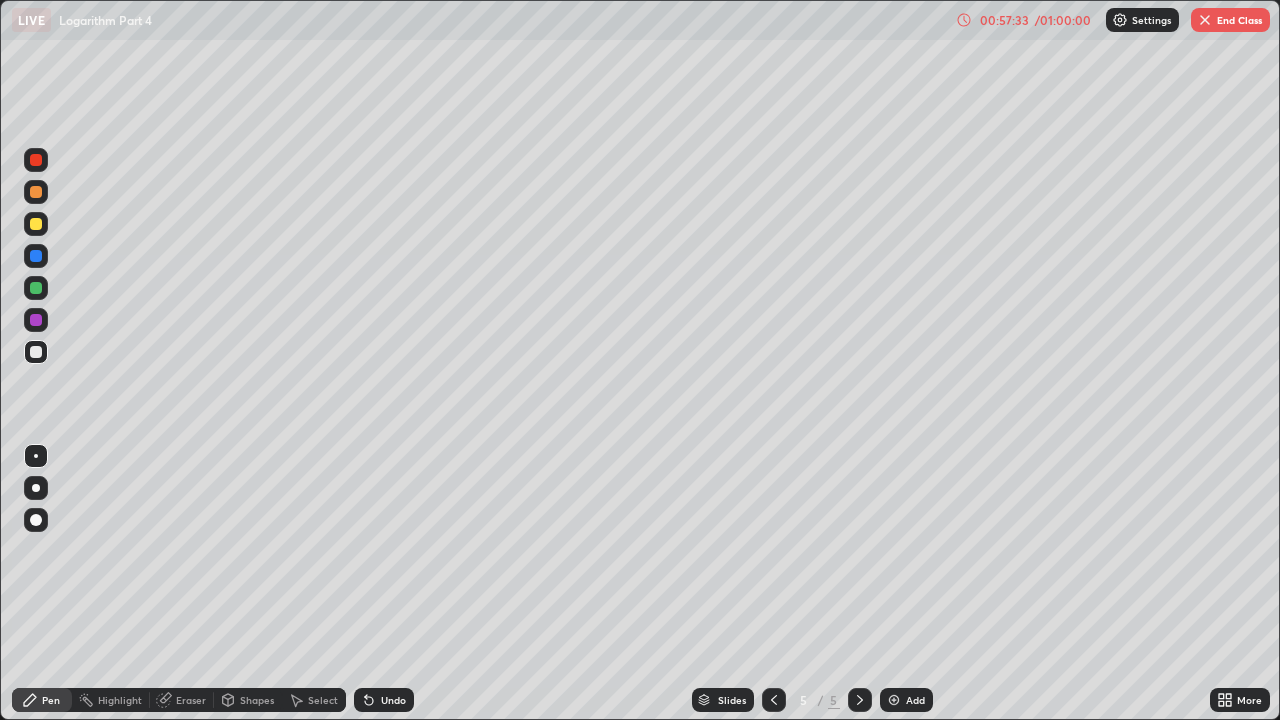 click at bounding box center [894, 700] 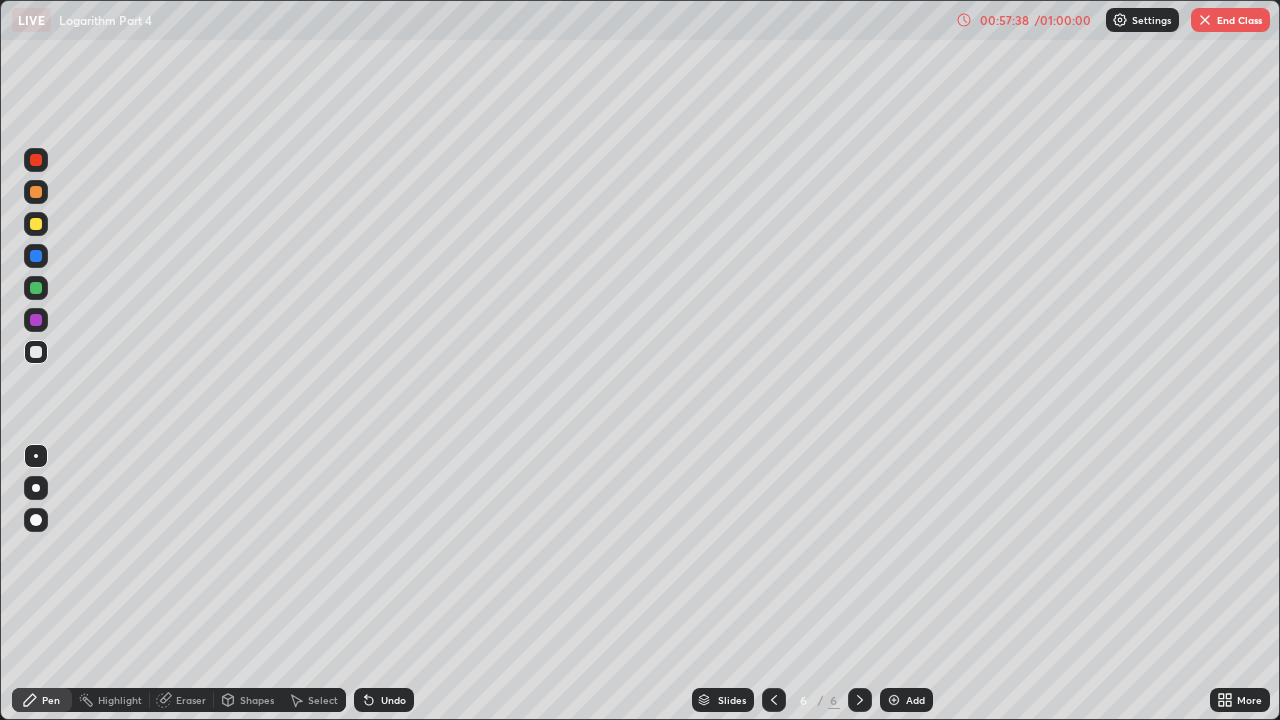 click 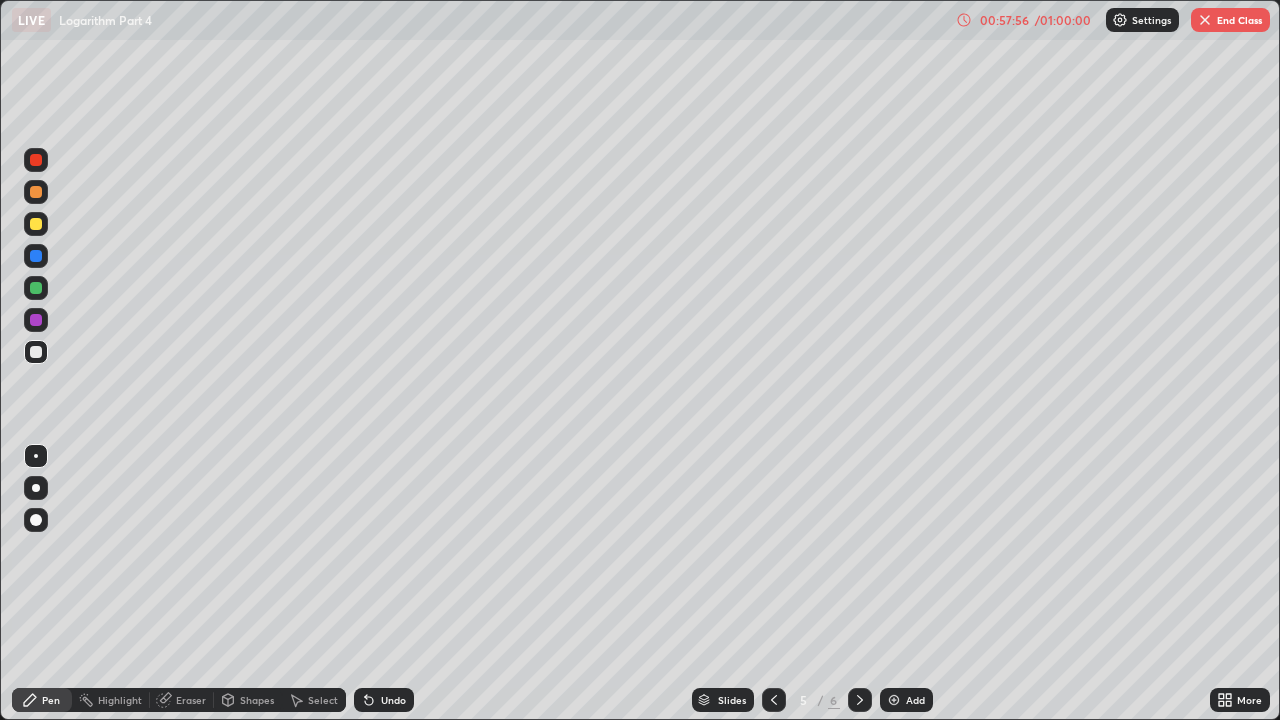 click 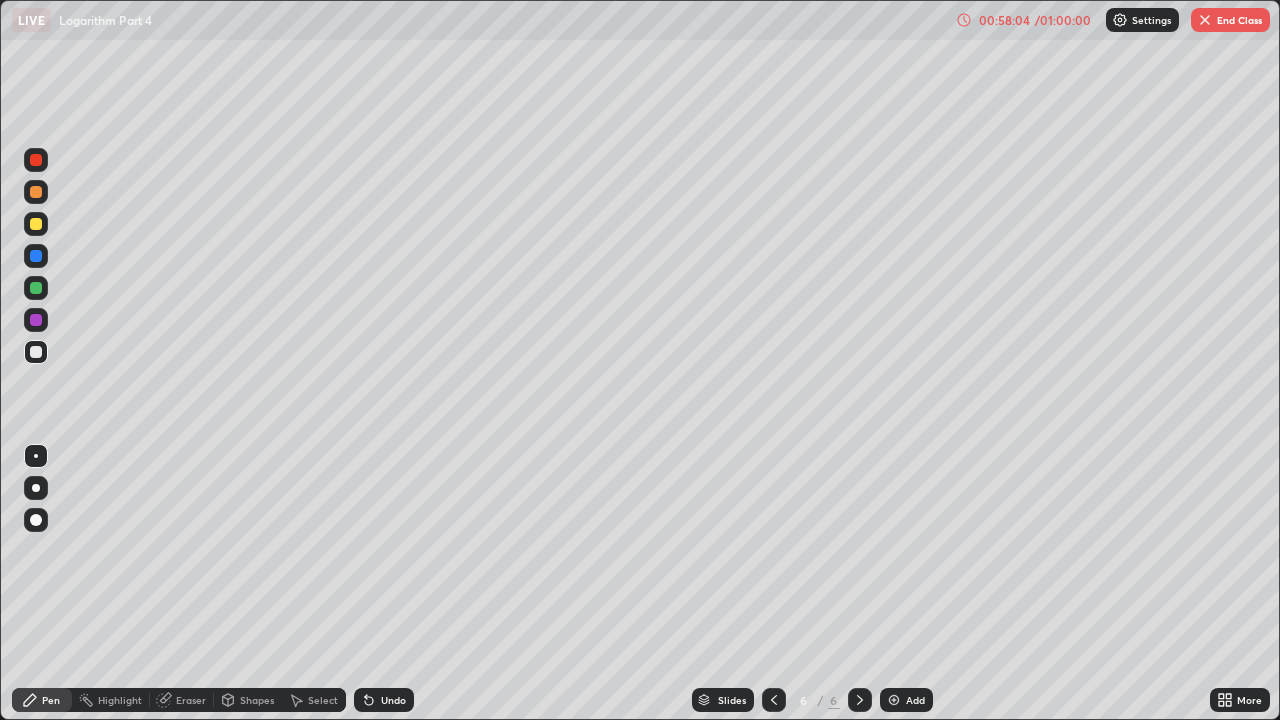 click 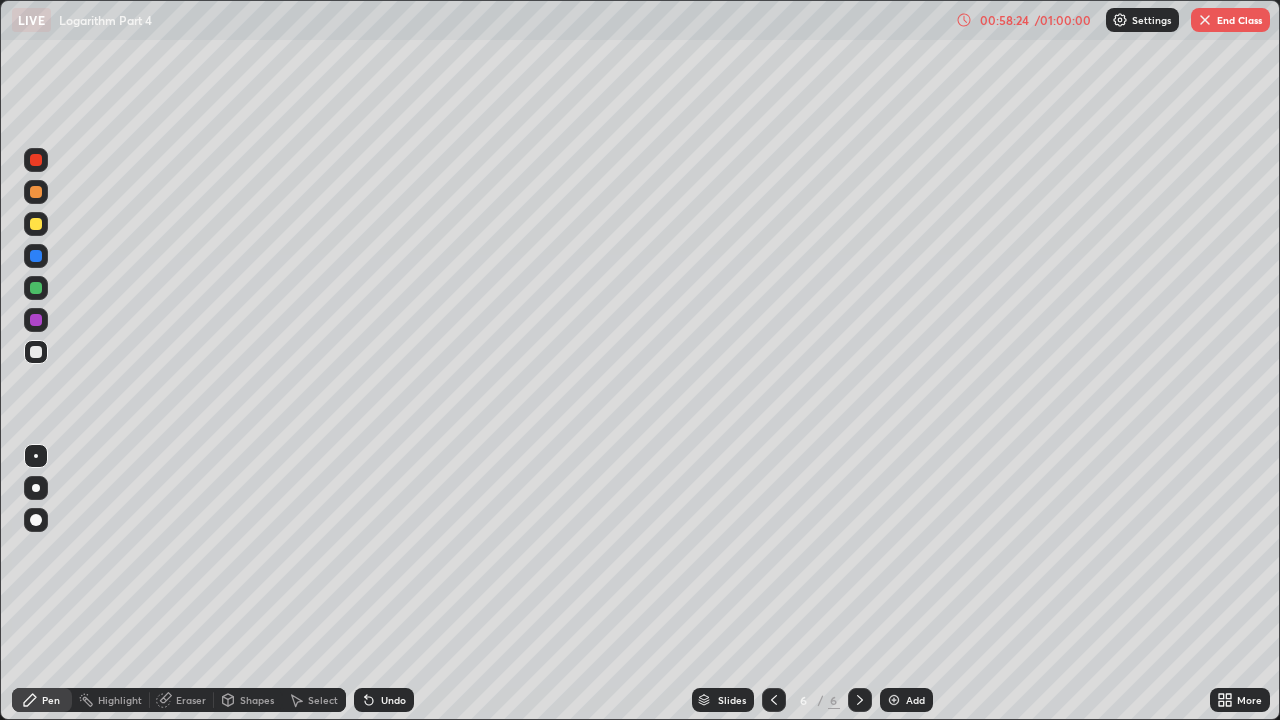 click 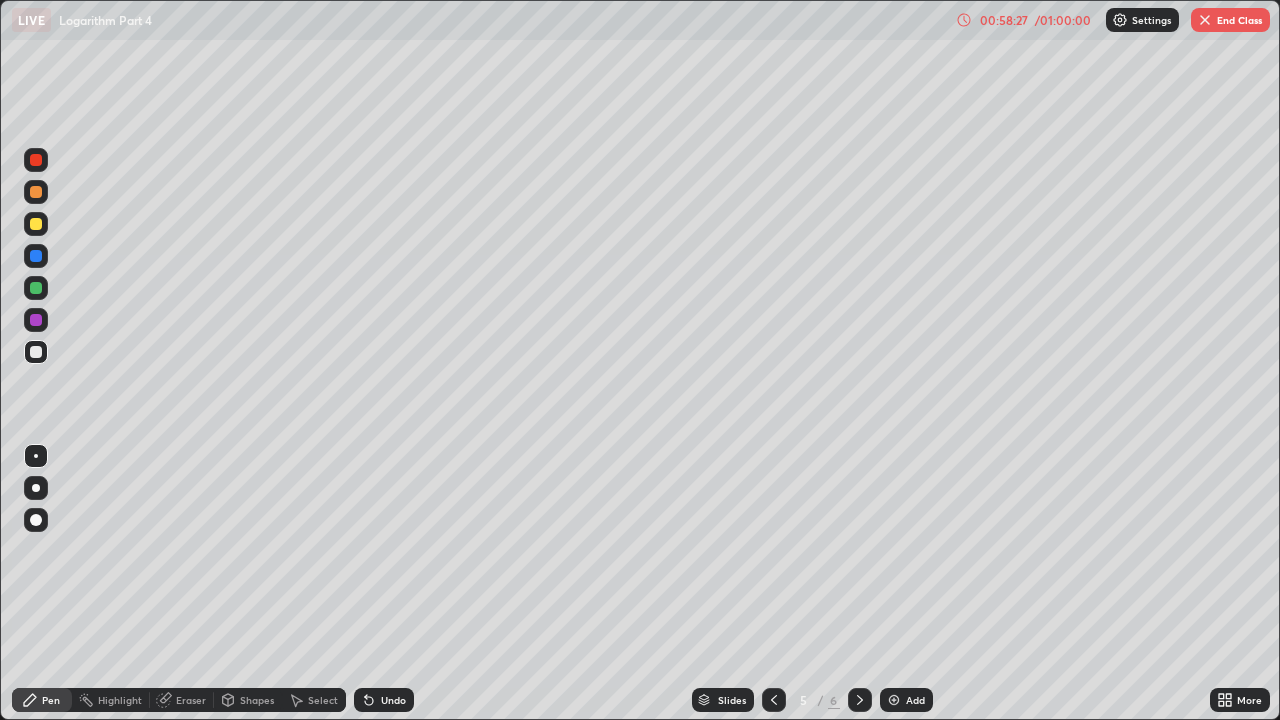 click 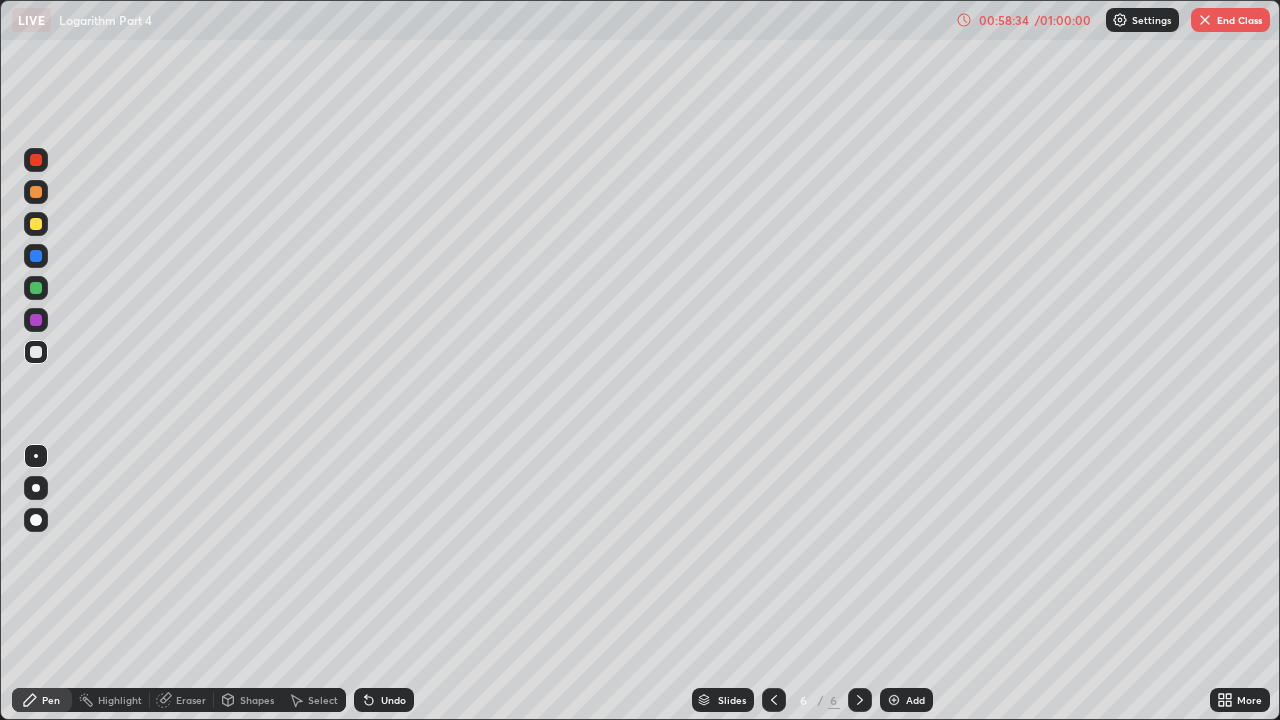 click 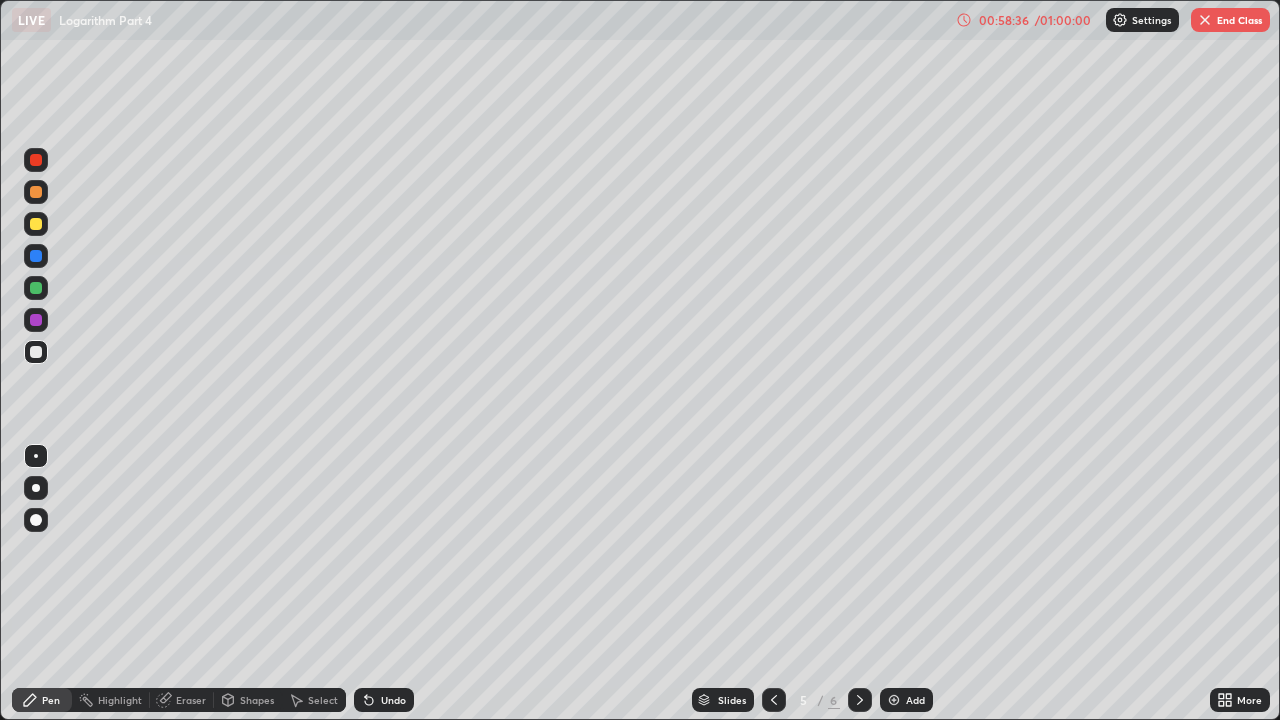 click 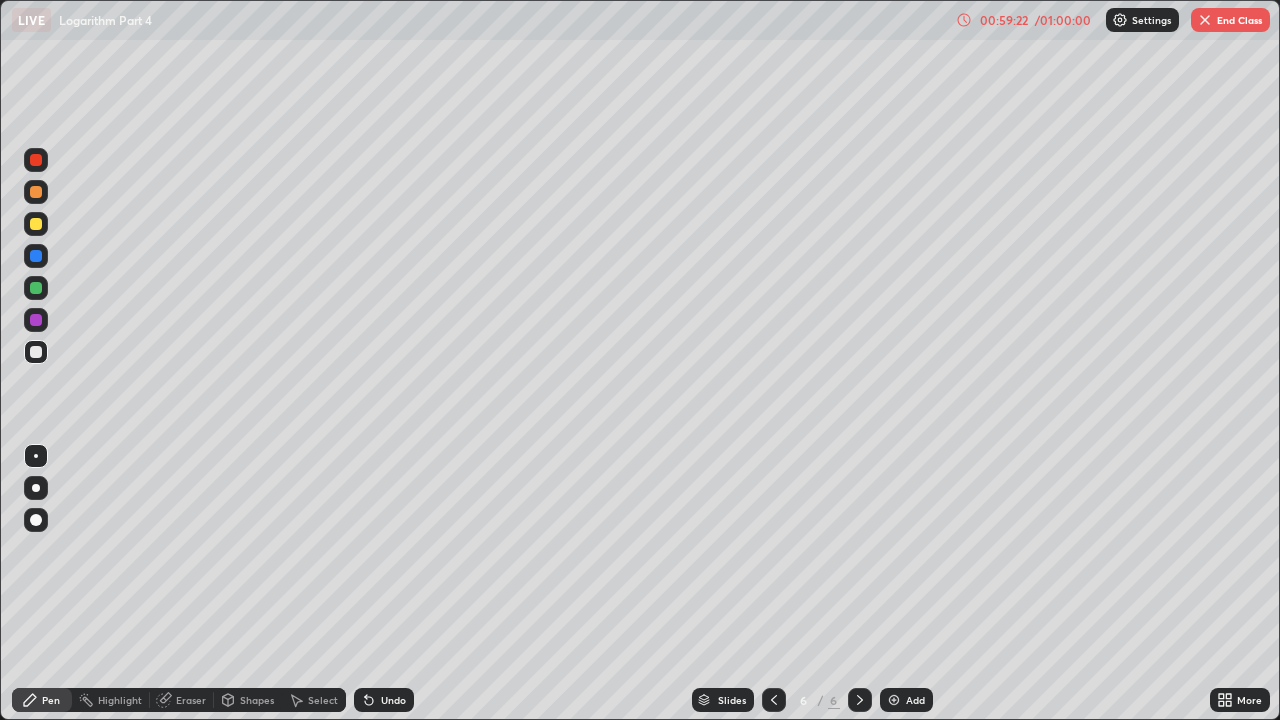 click 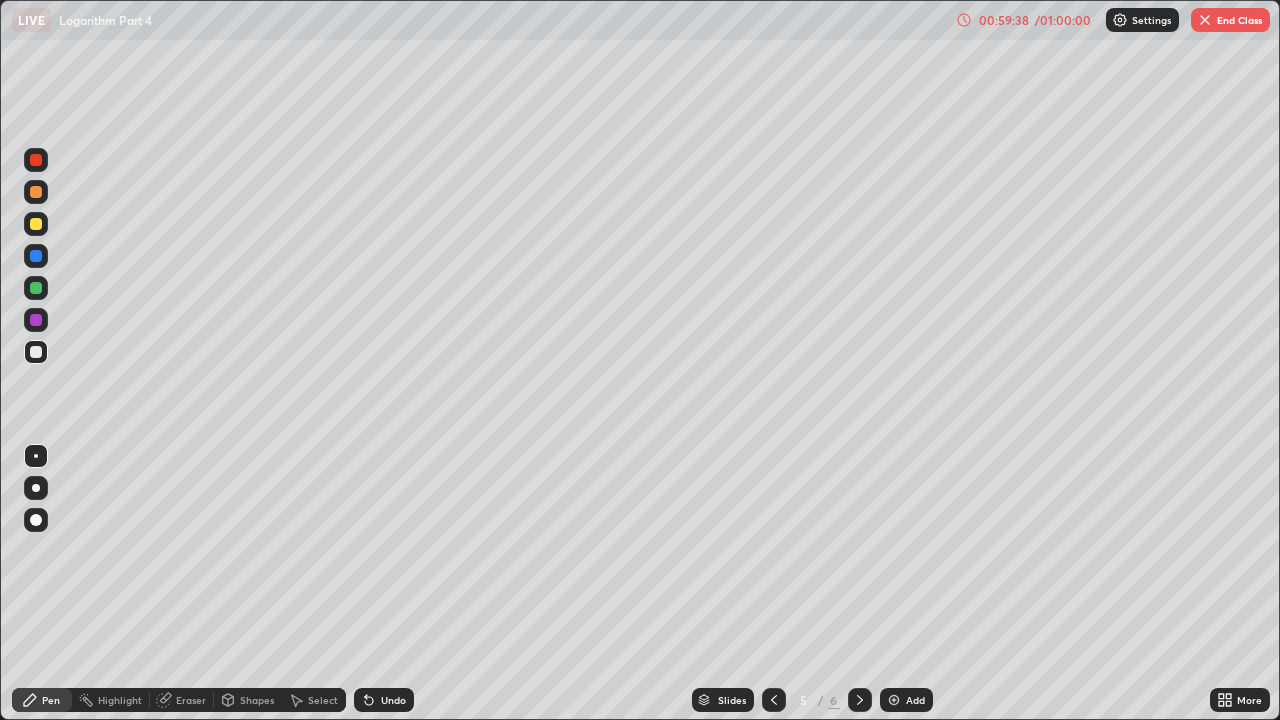 click on "Eraser" at bounding box center [191, 700] 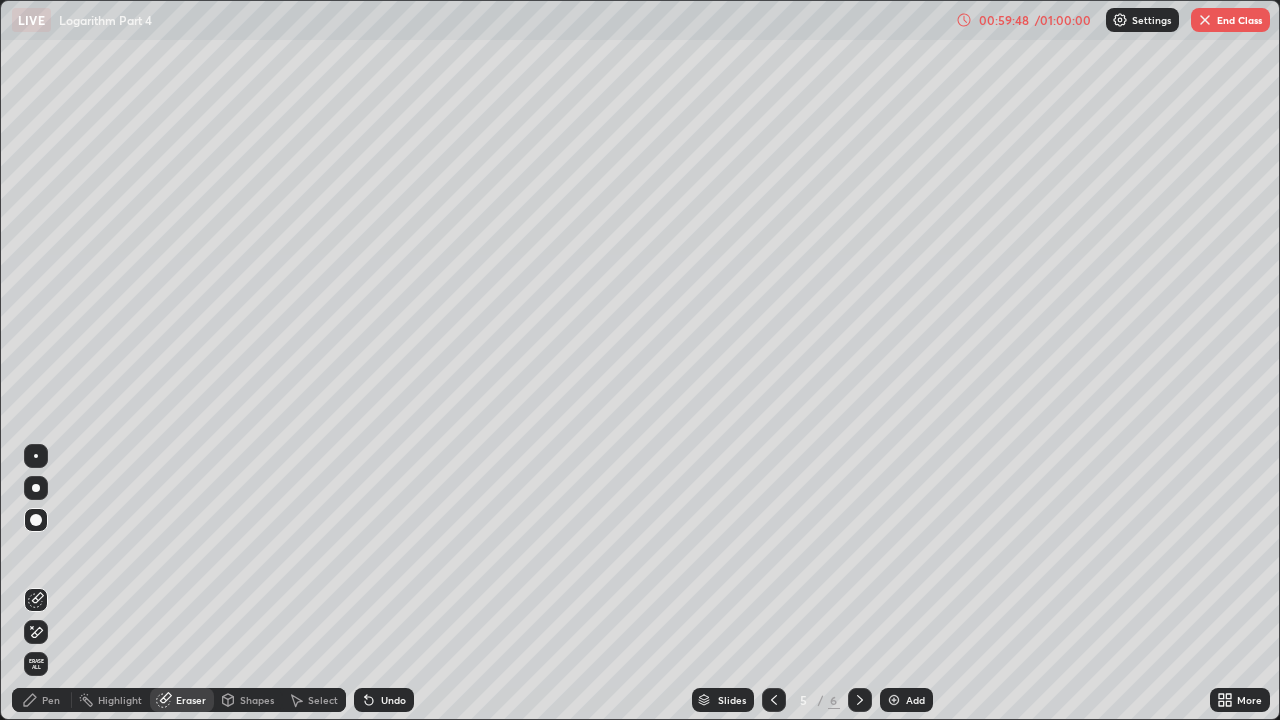 click at bounding box center (36, 456) 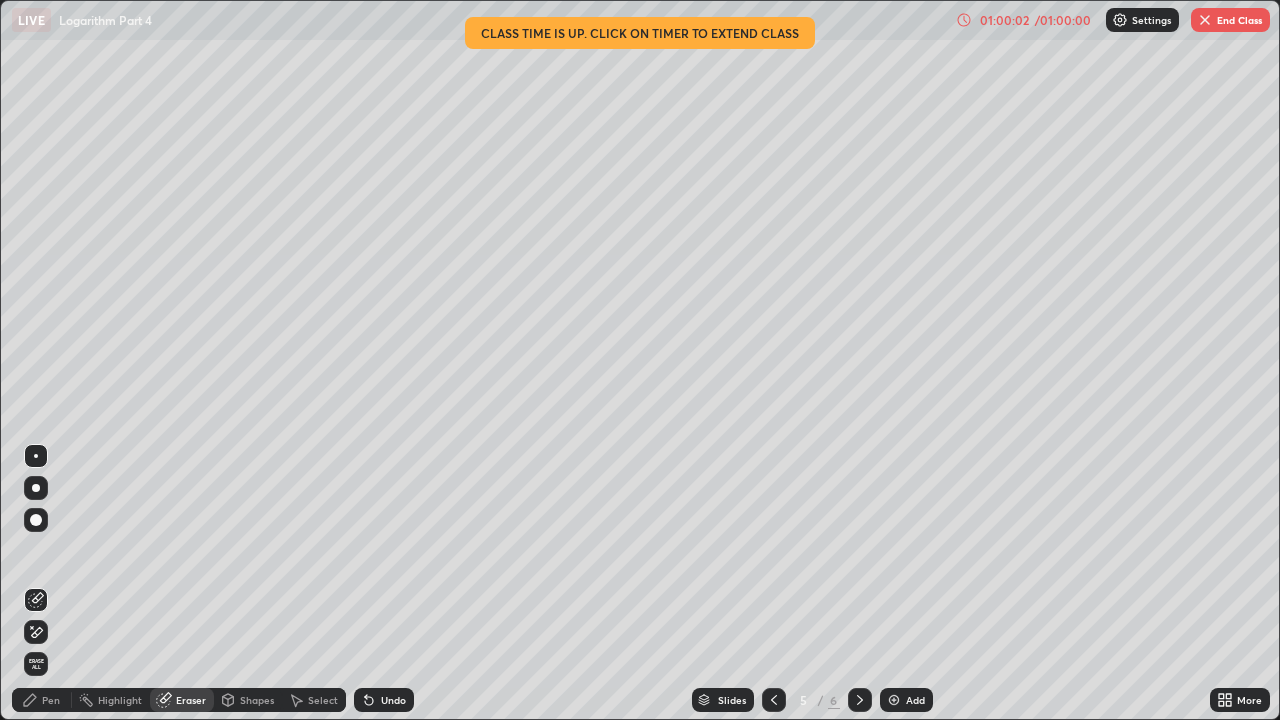 click on "Pen" at bounding box center [42, 700] 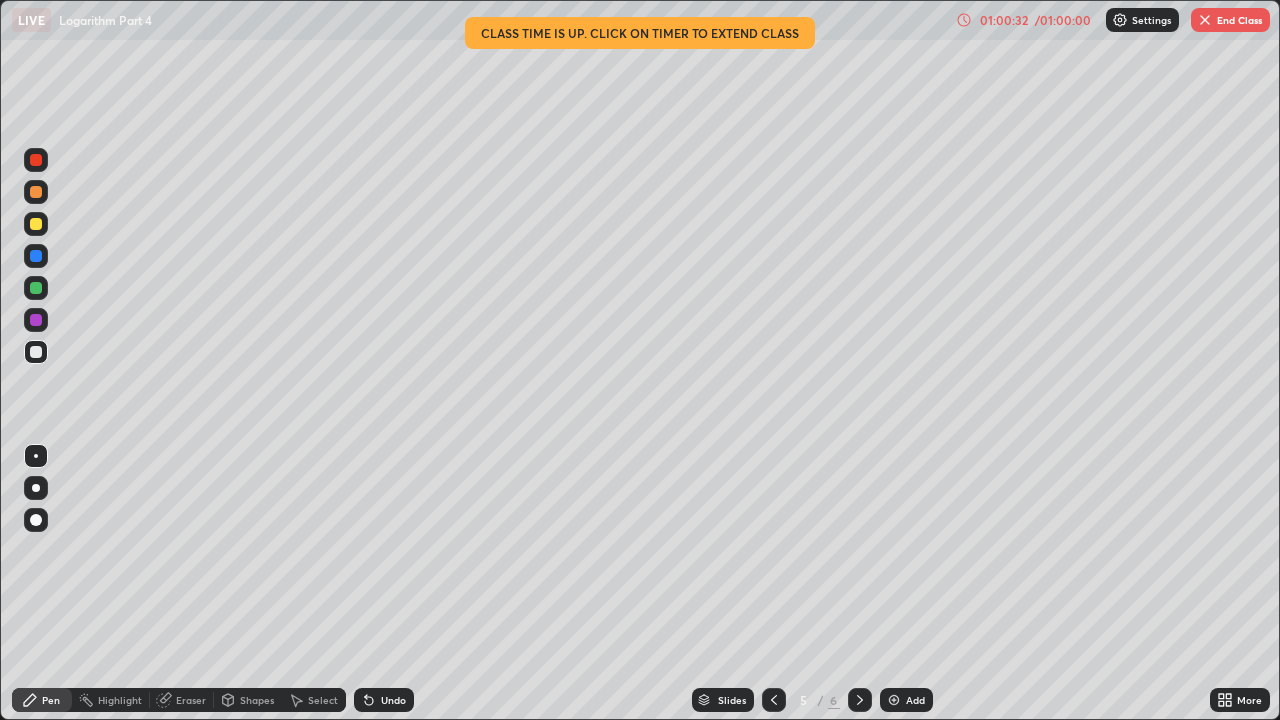 click on "Eraser" at bounding box center (191, 700) 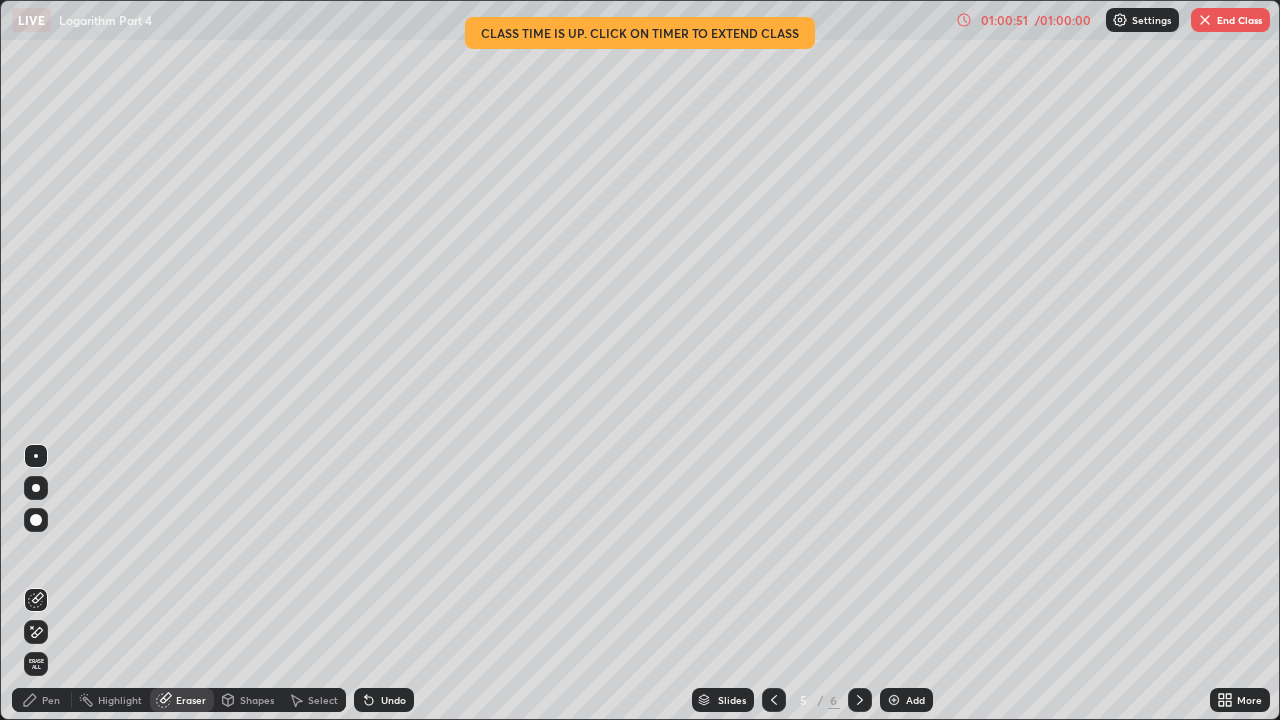 click on "Pen" at bounding box center [51, 700] 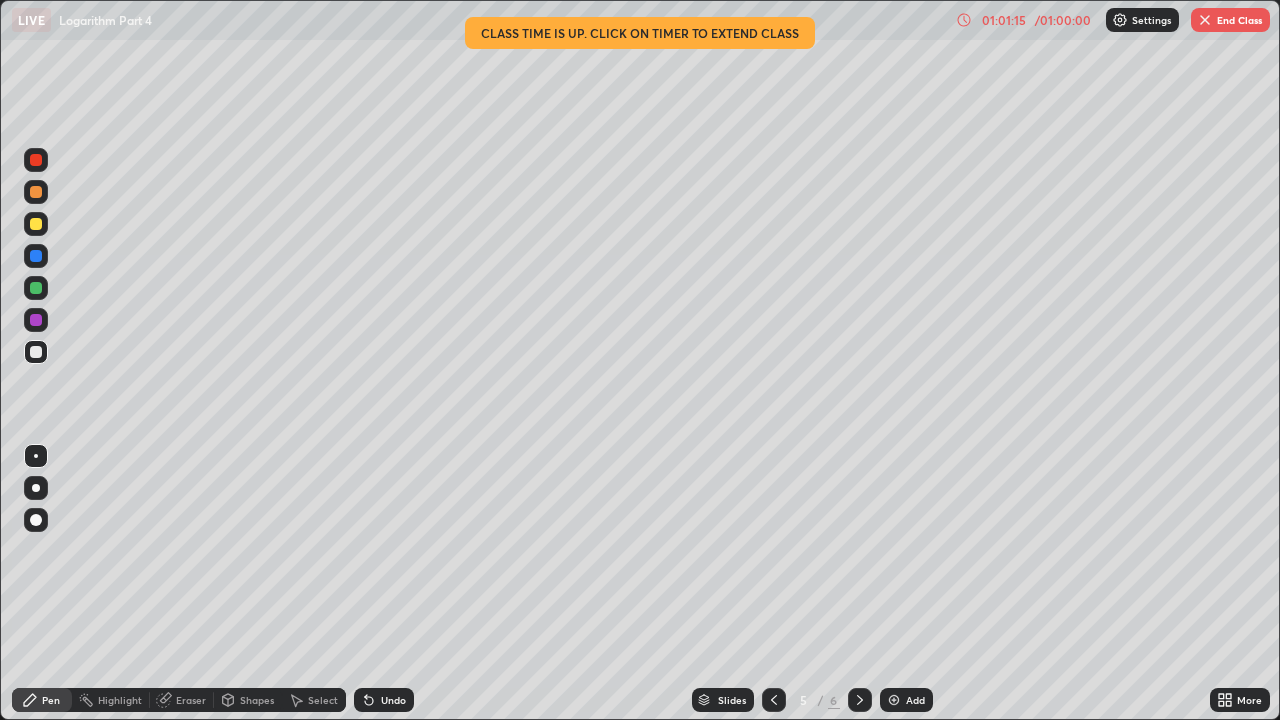 click at bounding box center [36, 320] 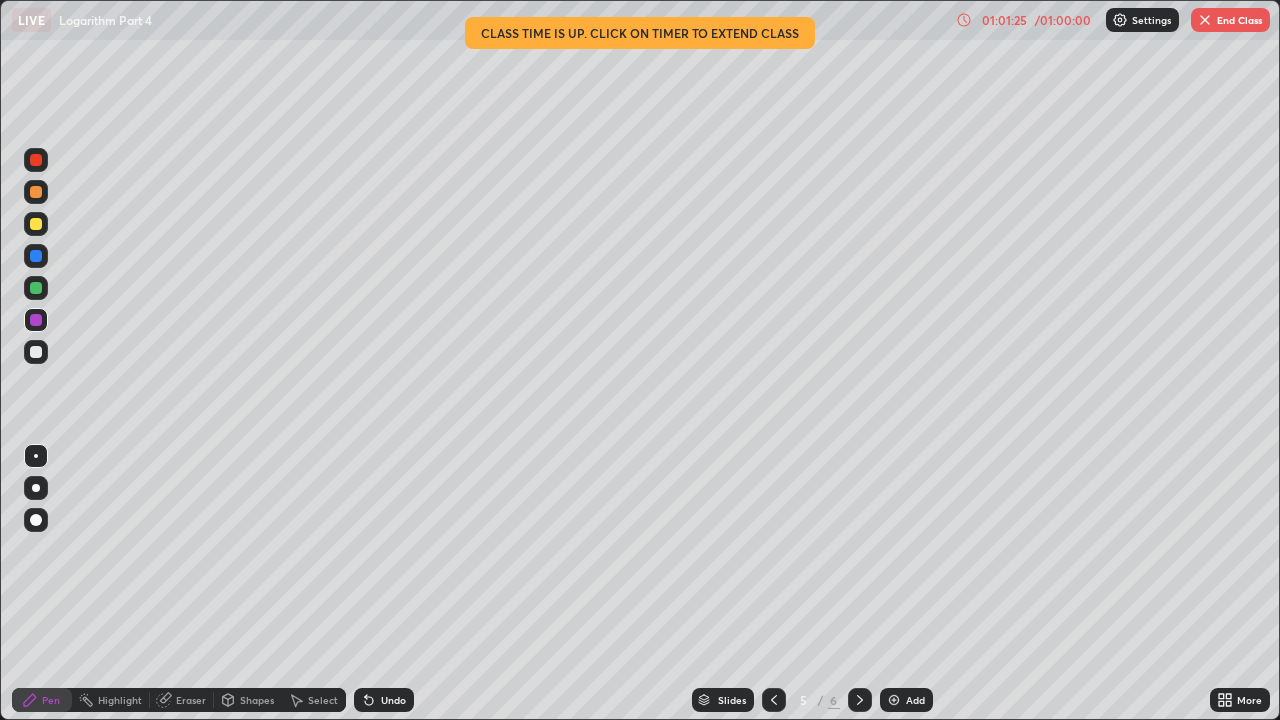 click at bounding box center [36, 288] 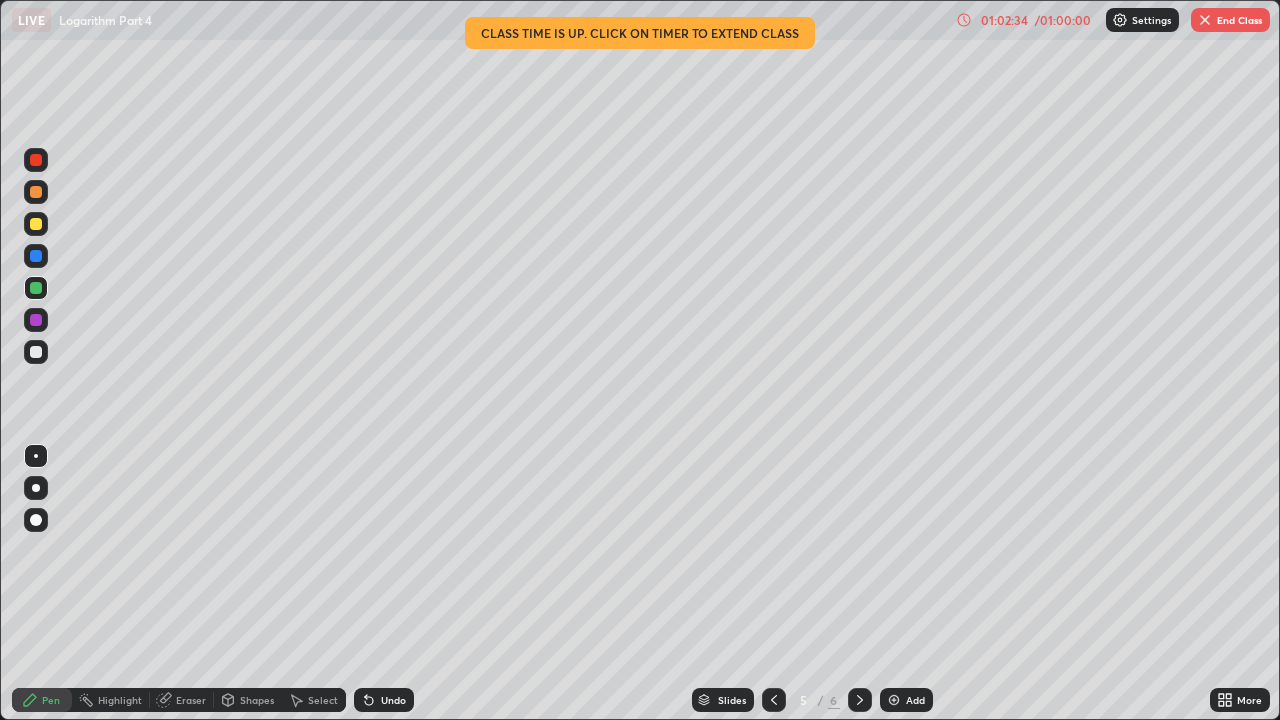 click at bounding box center (860, 700) 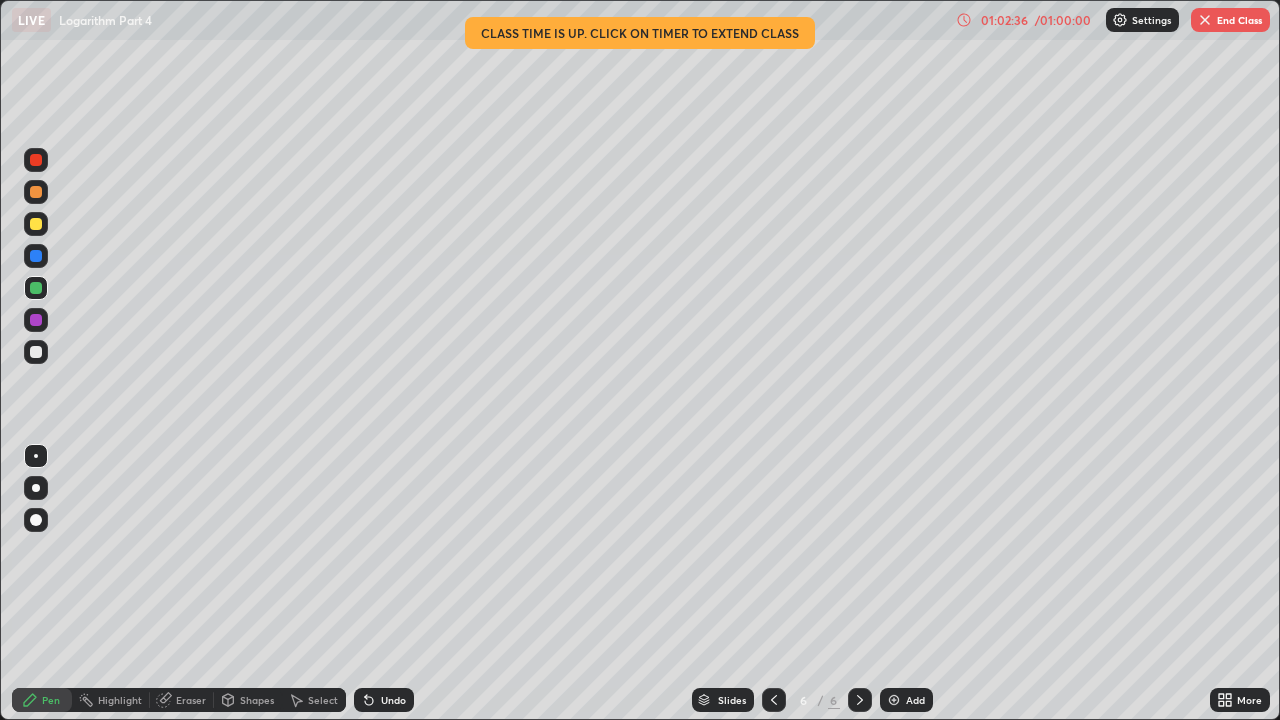 click on "Eraser" at bounding box center [191, 700] 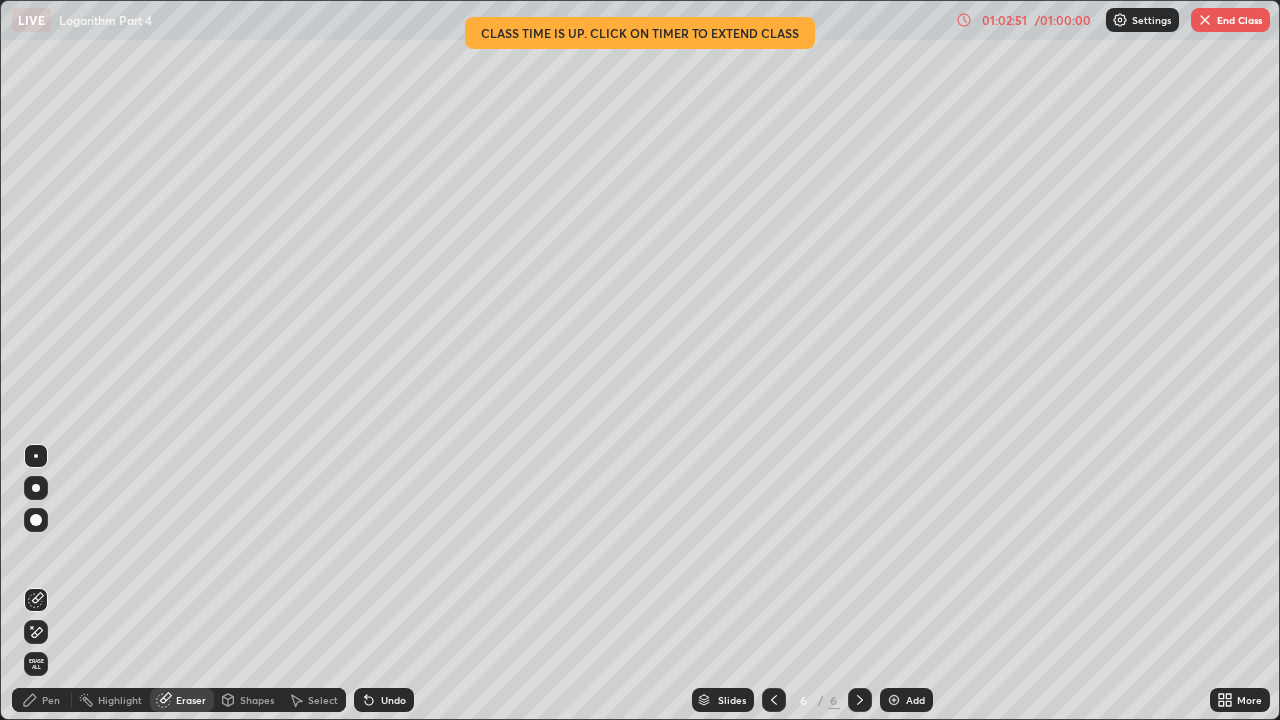 click at bounding box center [36, 520] 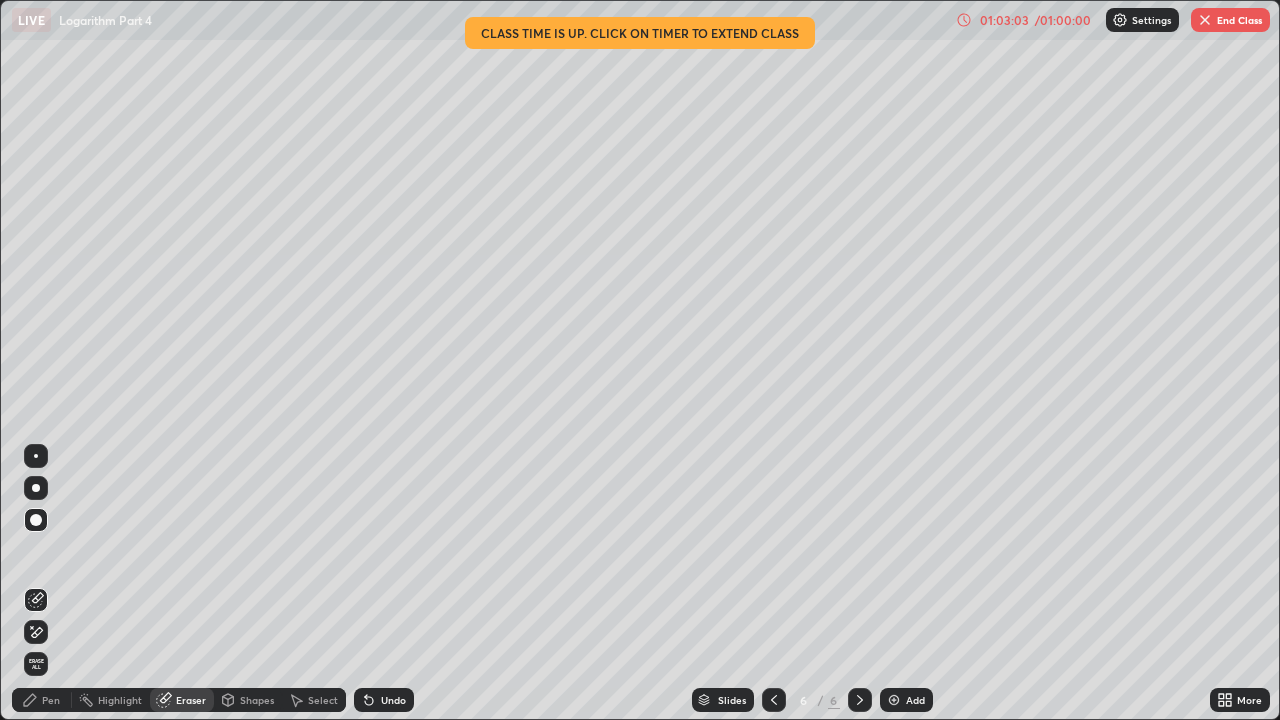 click on "Pen" at bounding box center (42, 700) 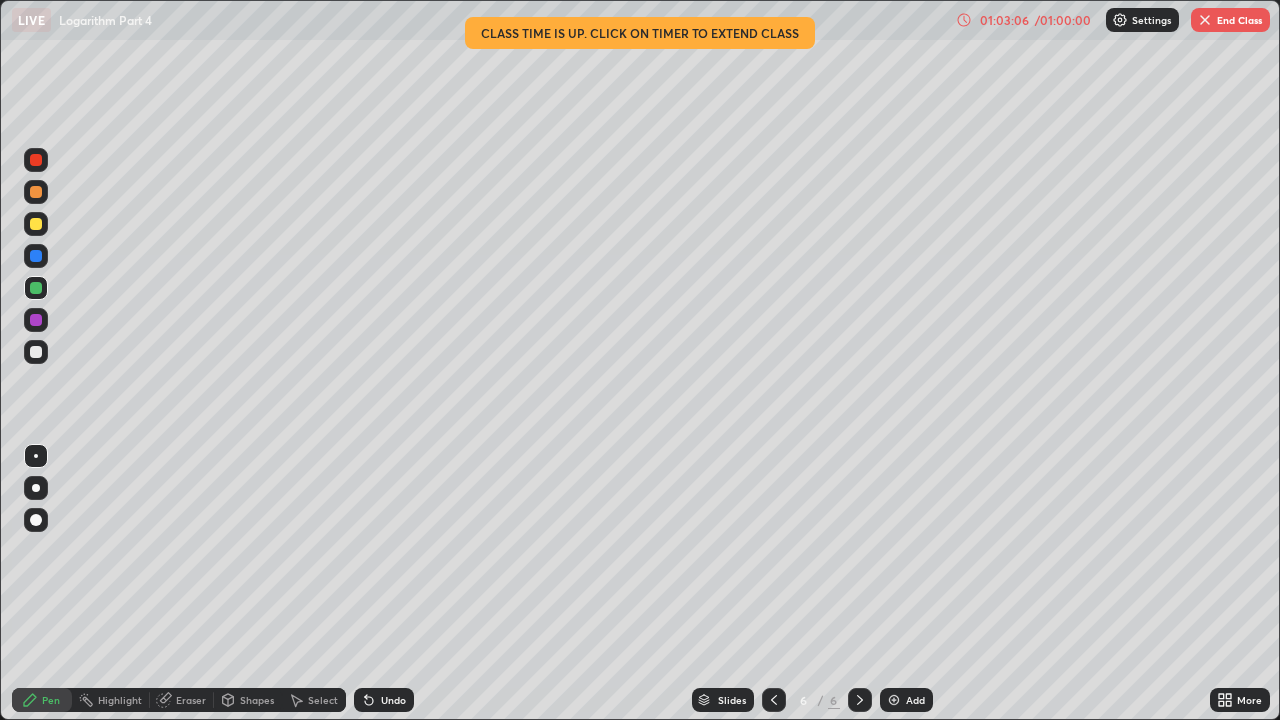click at bounding box center [36, 352] 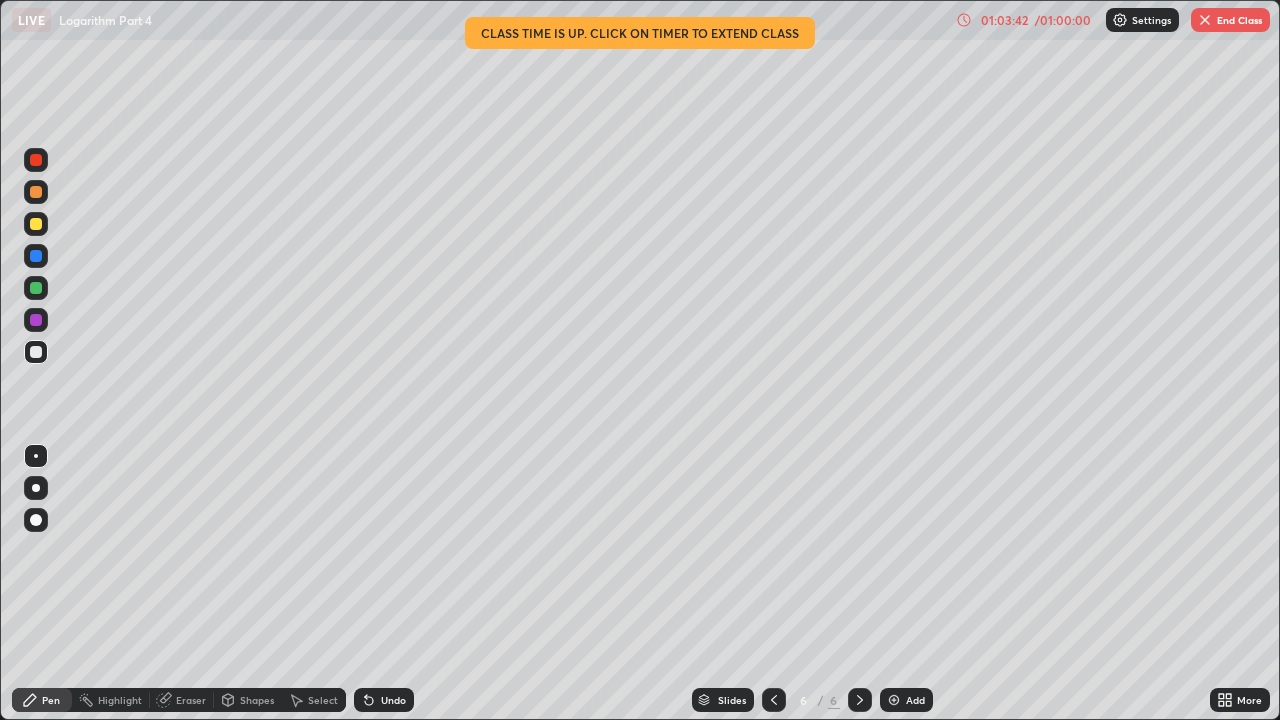 click 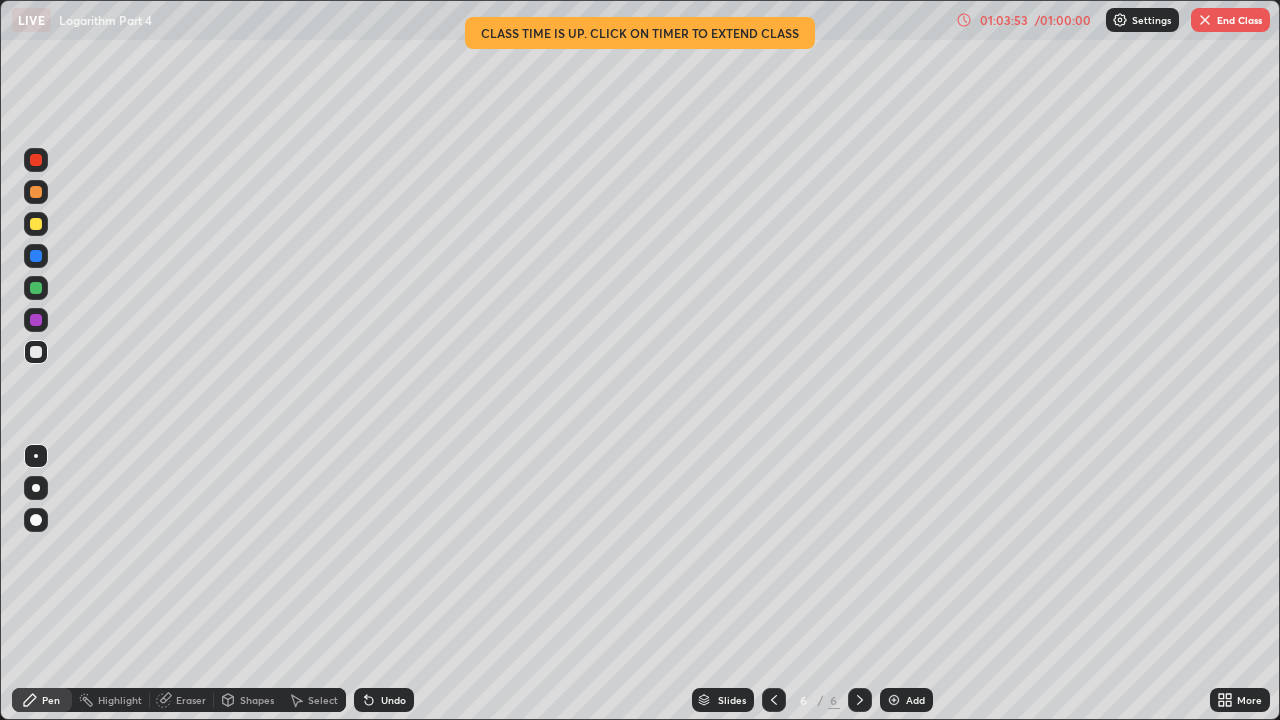 click 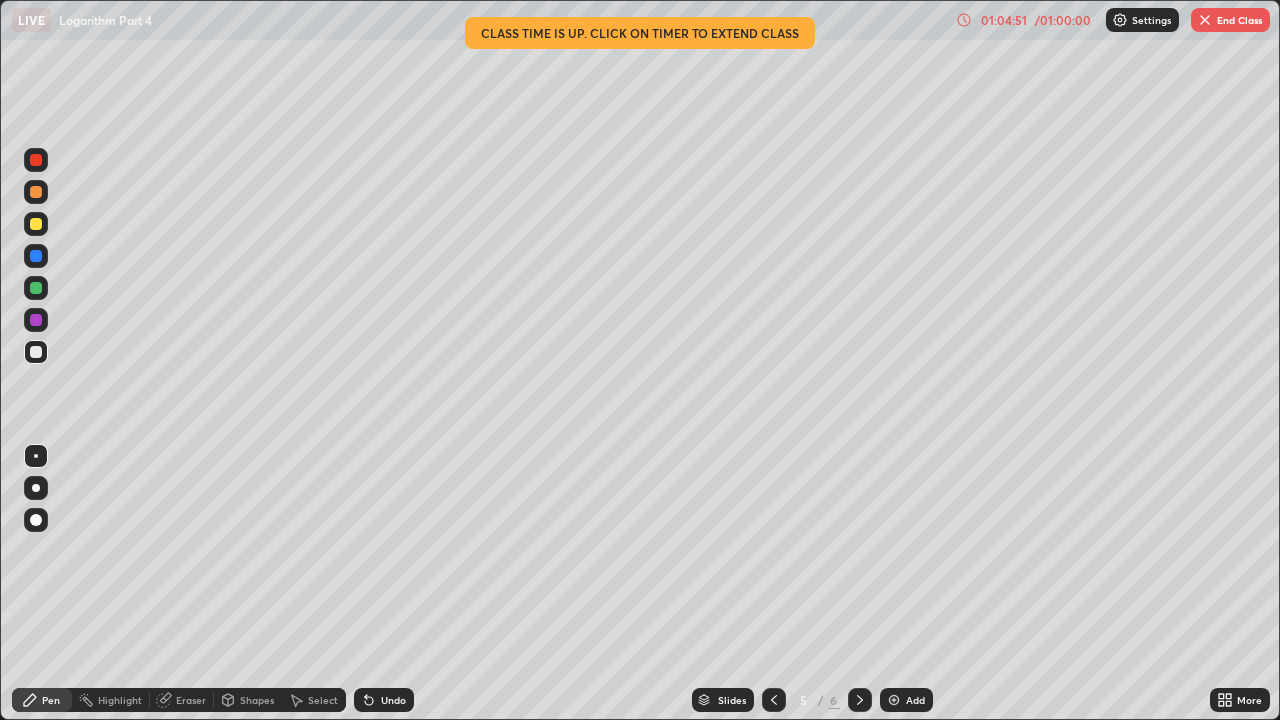 click 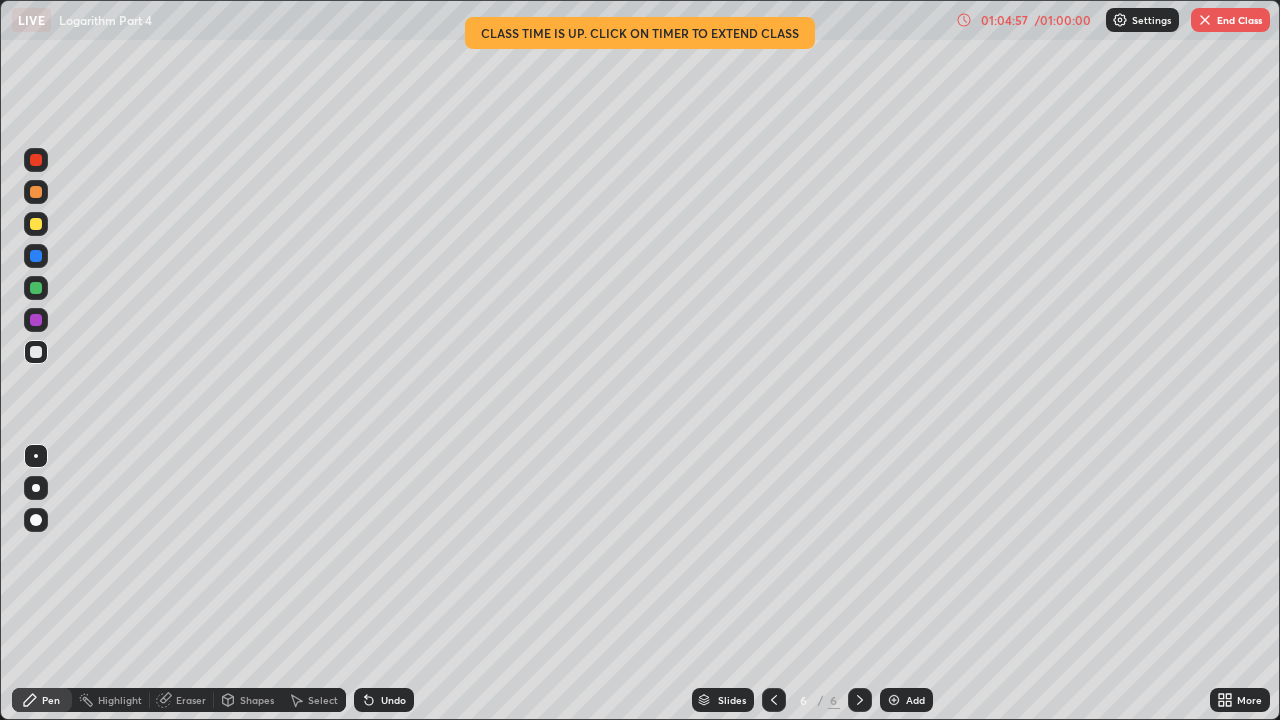 click 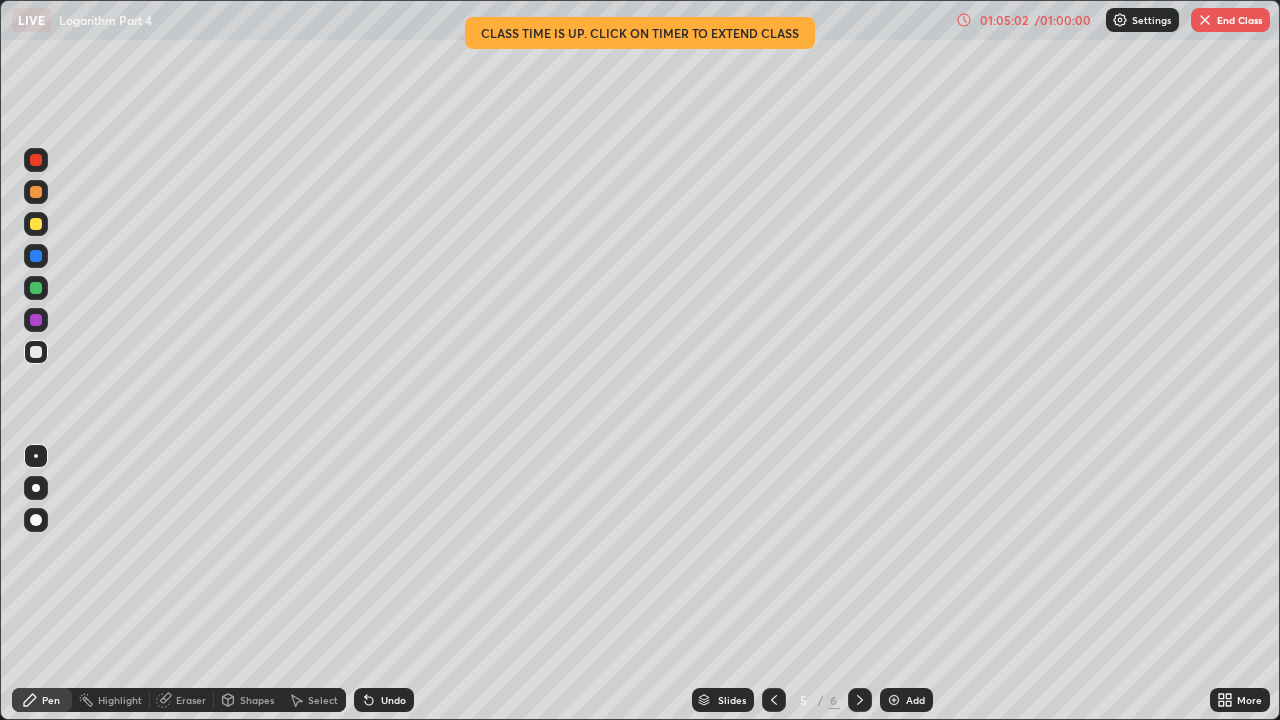 click 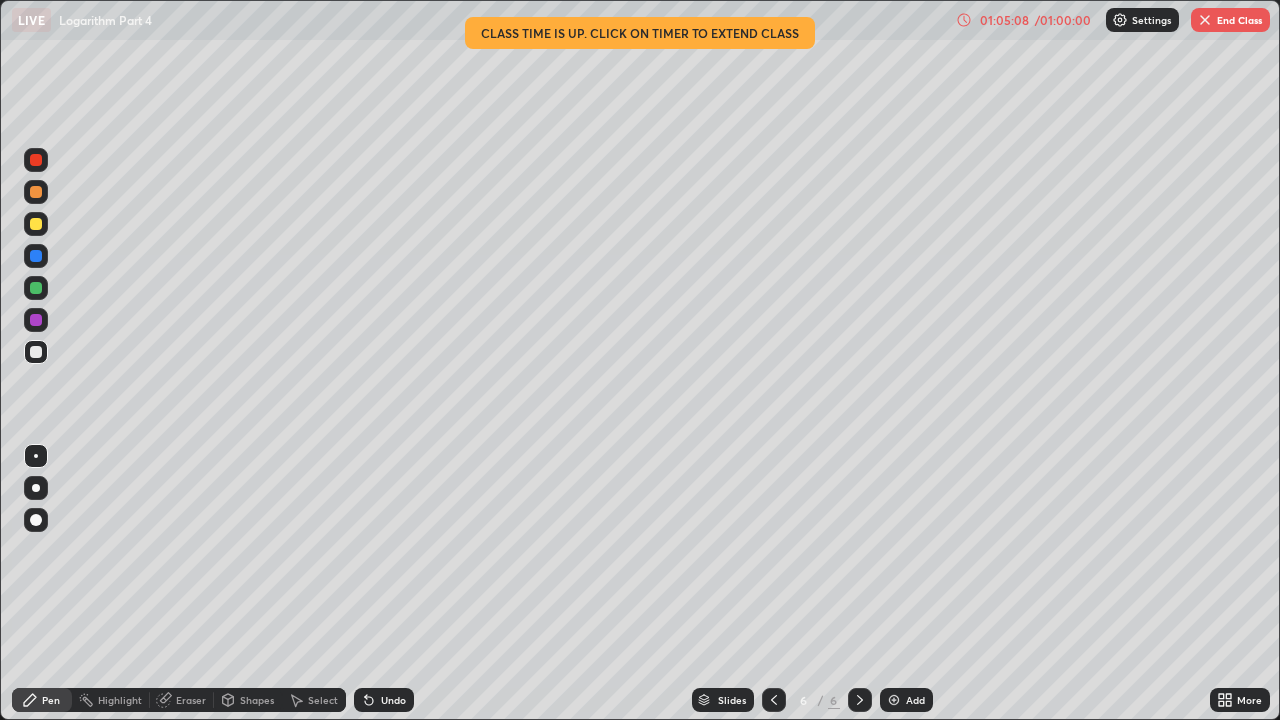 click 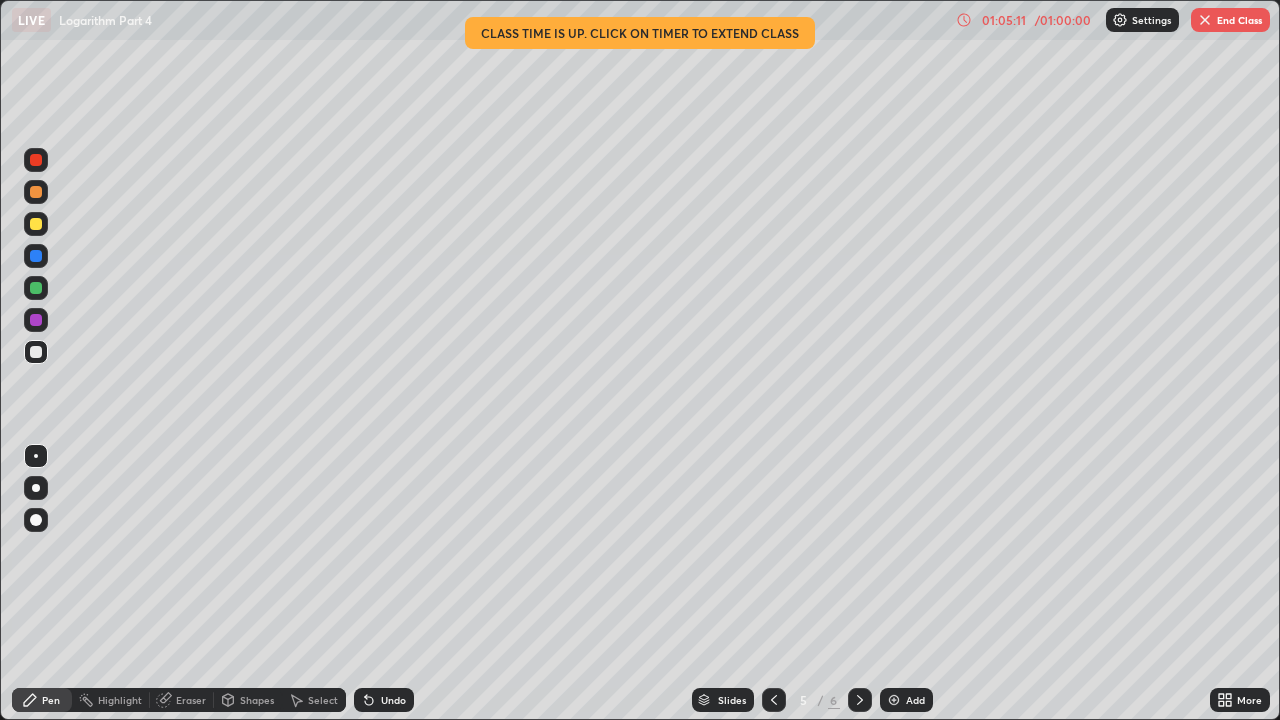 click 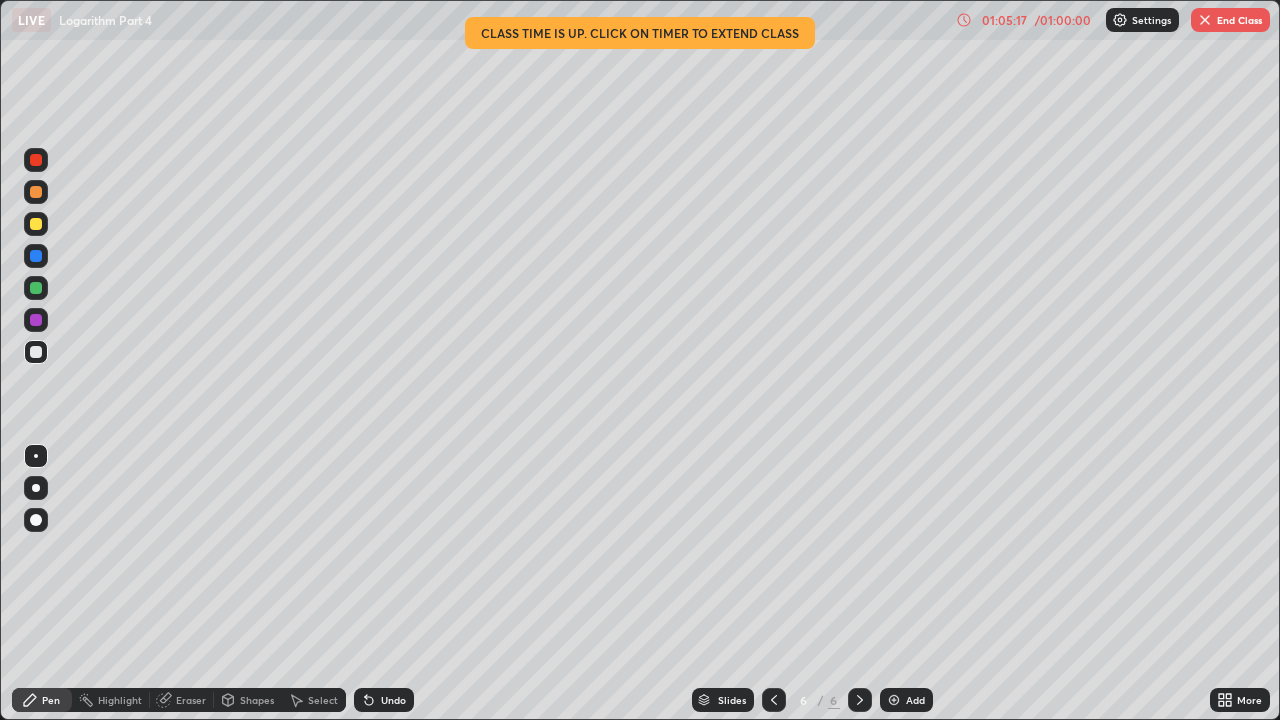 click on "Undo" at bounding box center [393, 700] 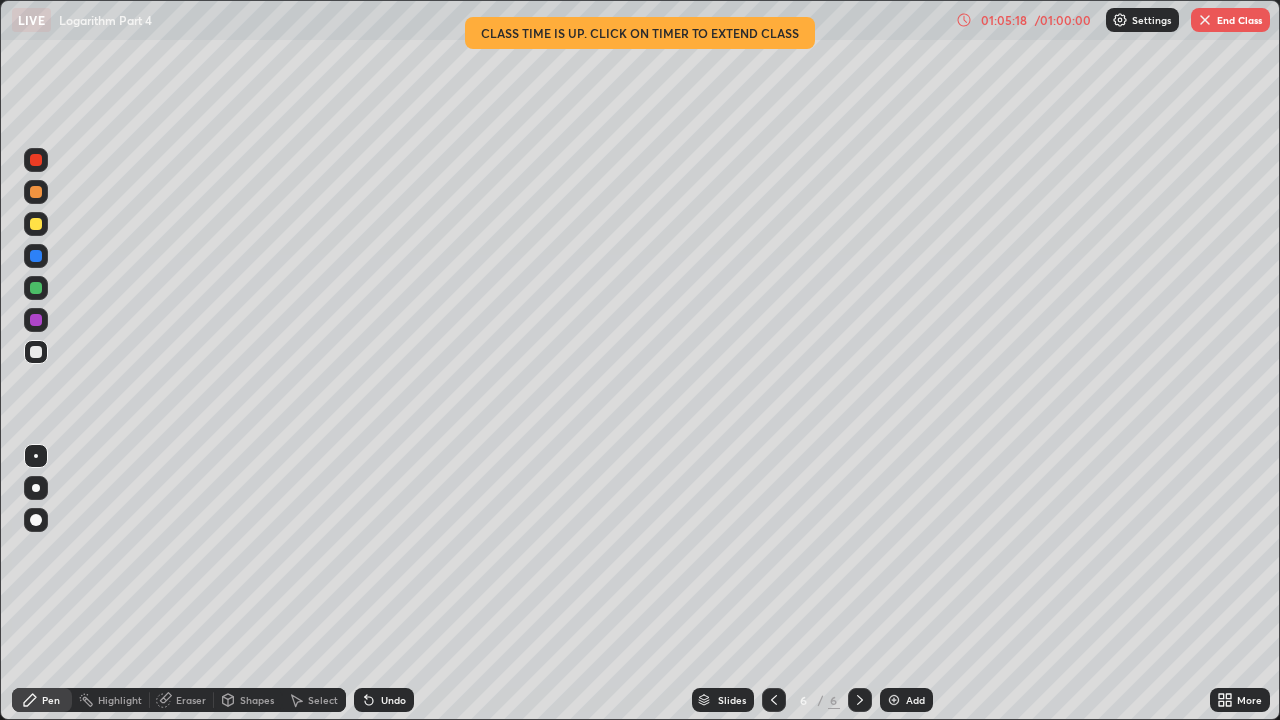 click 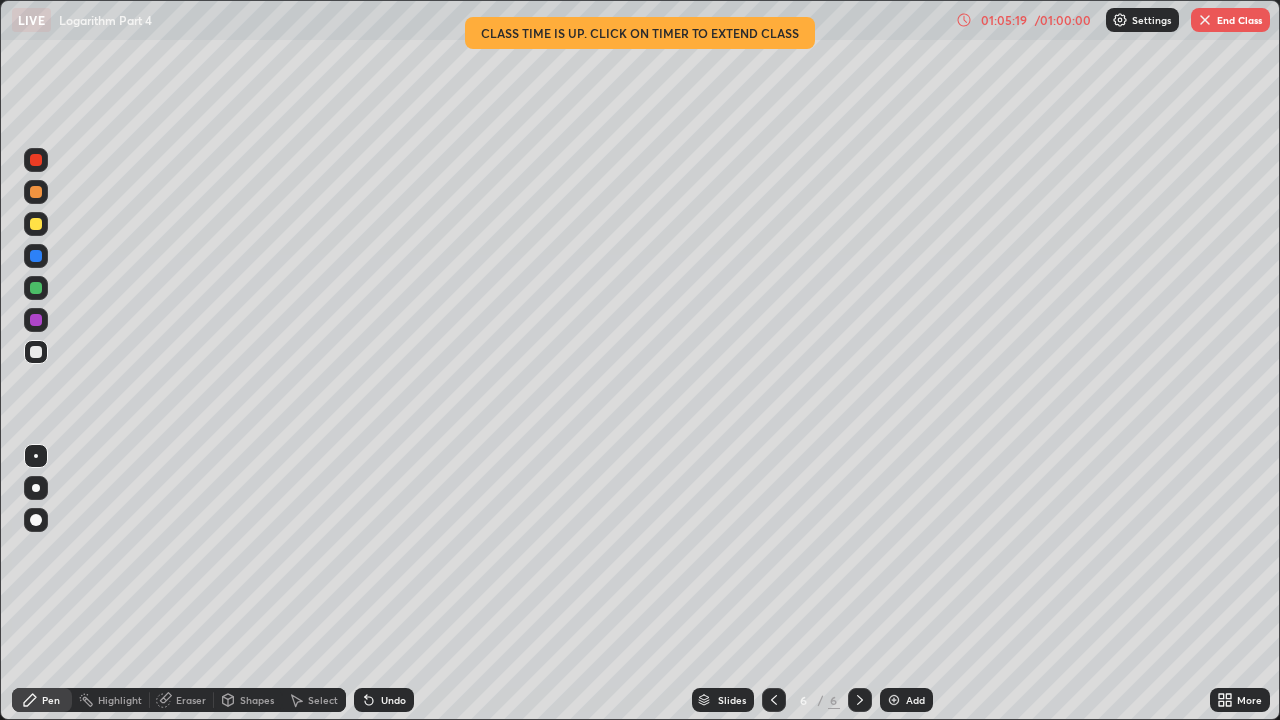 click 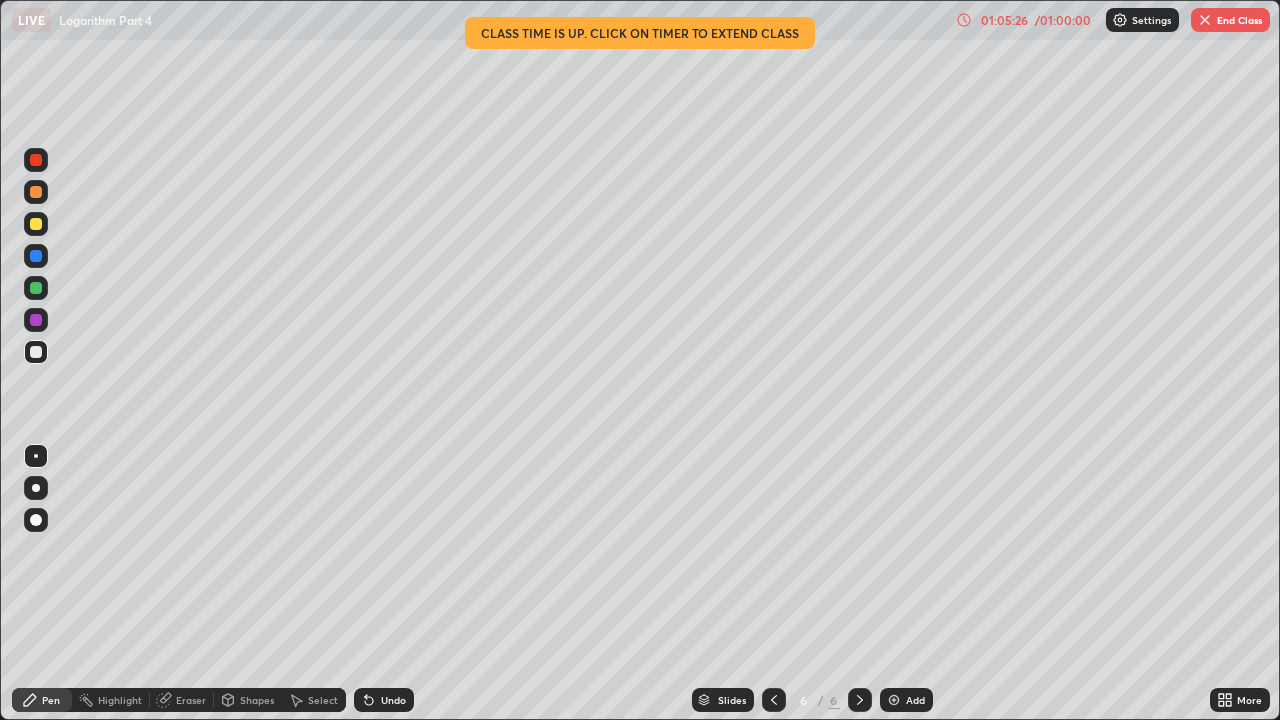 click 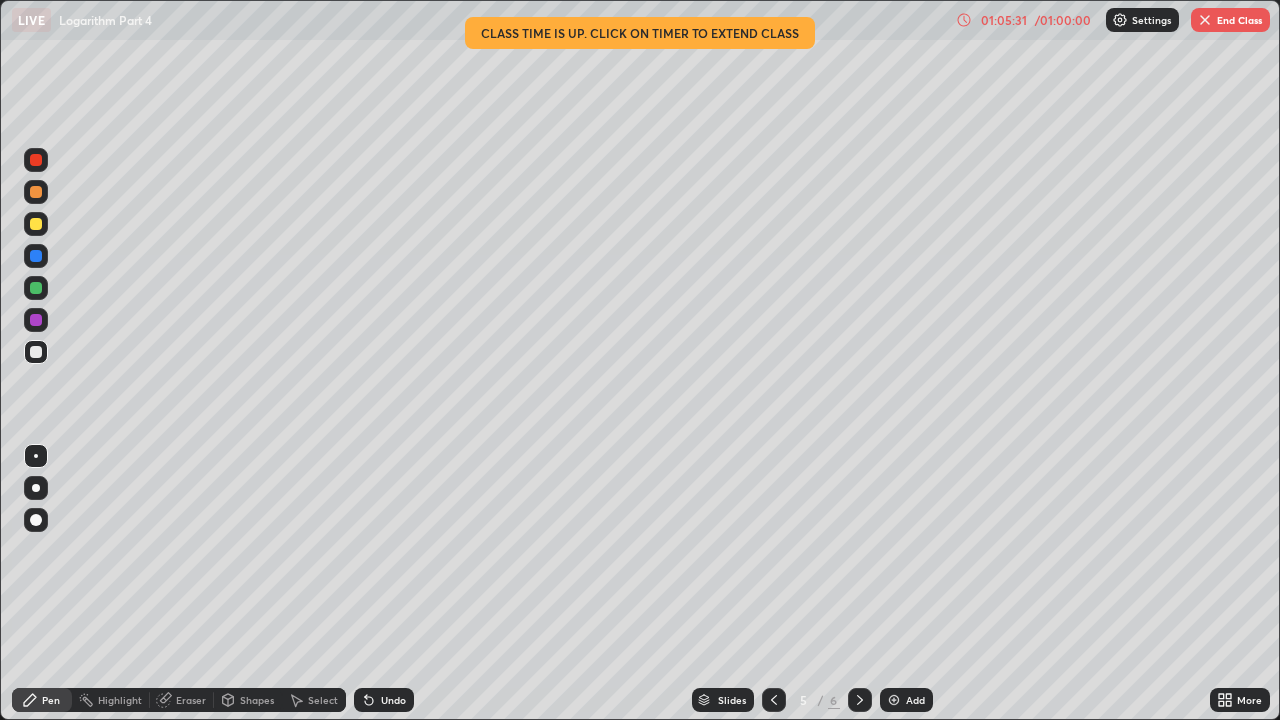 click 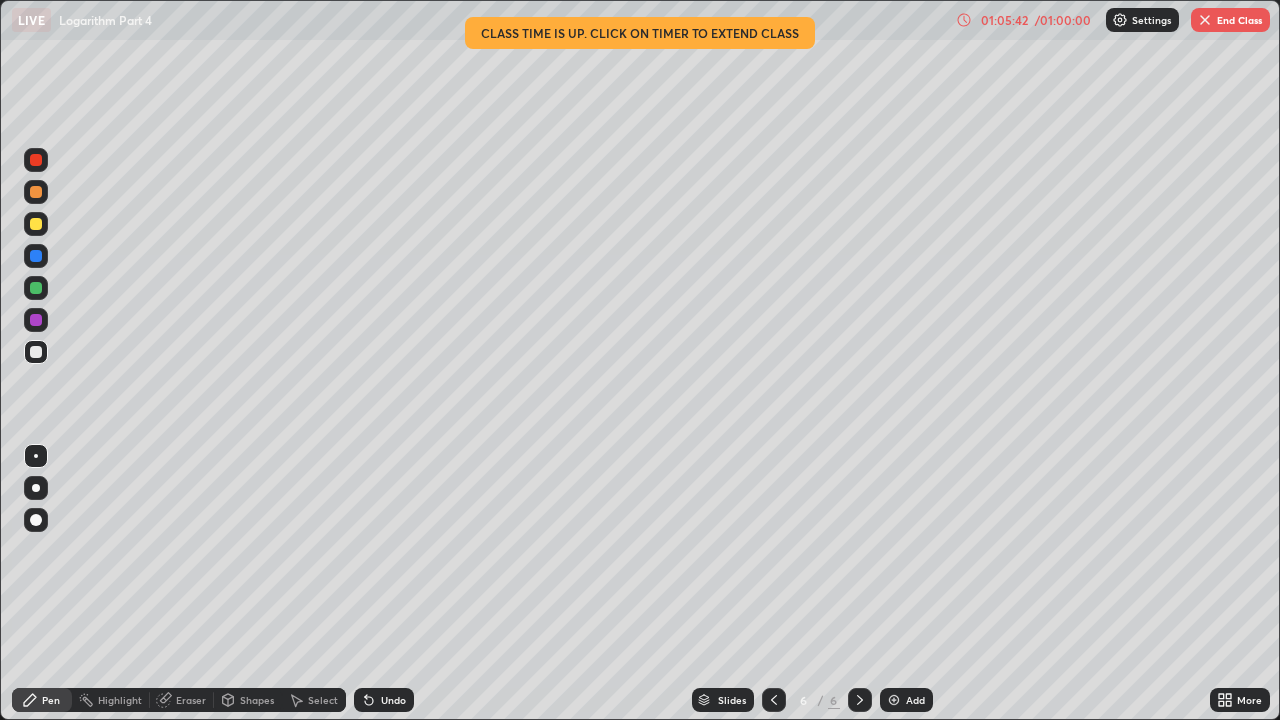 click 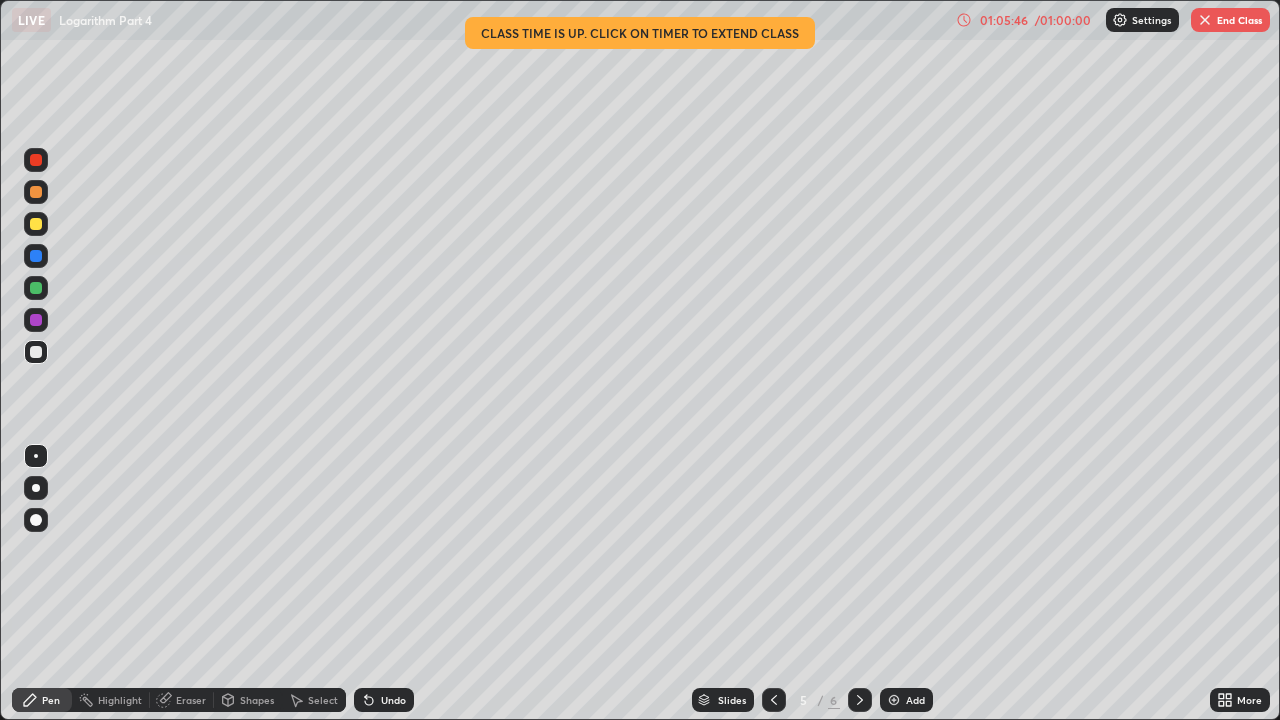 click 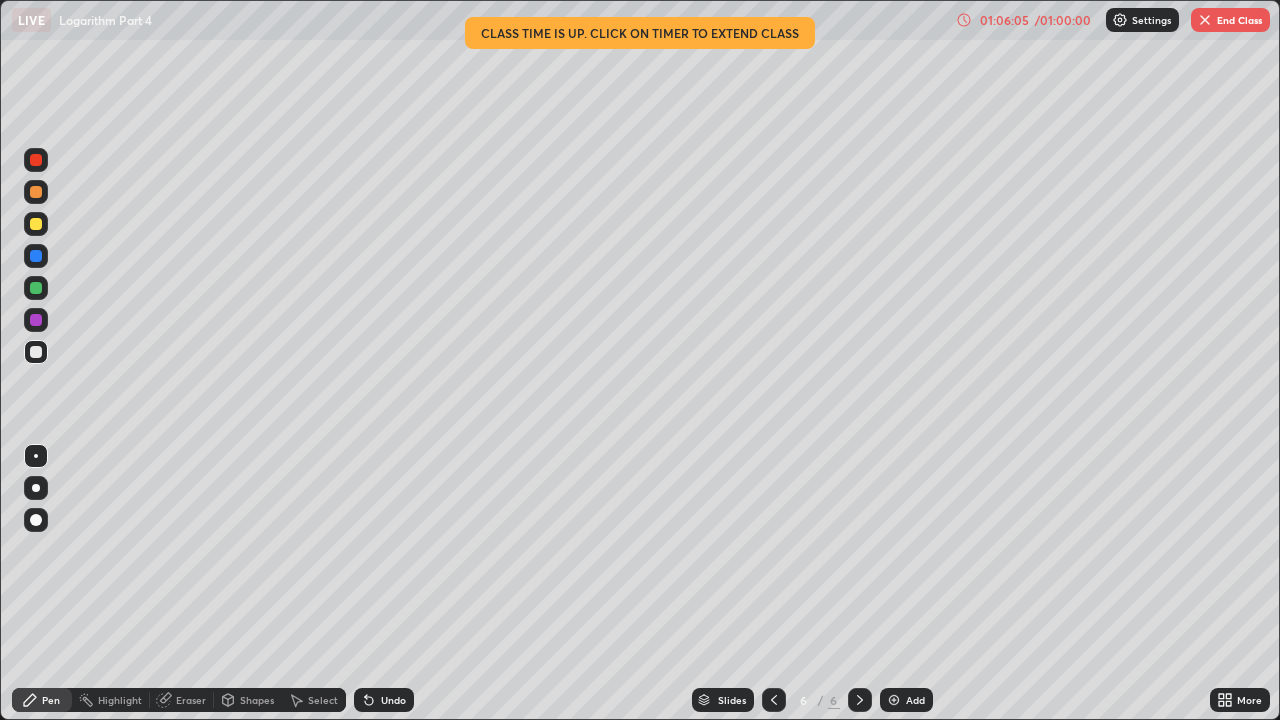 click 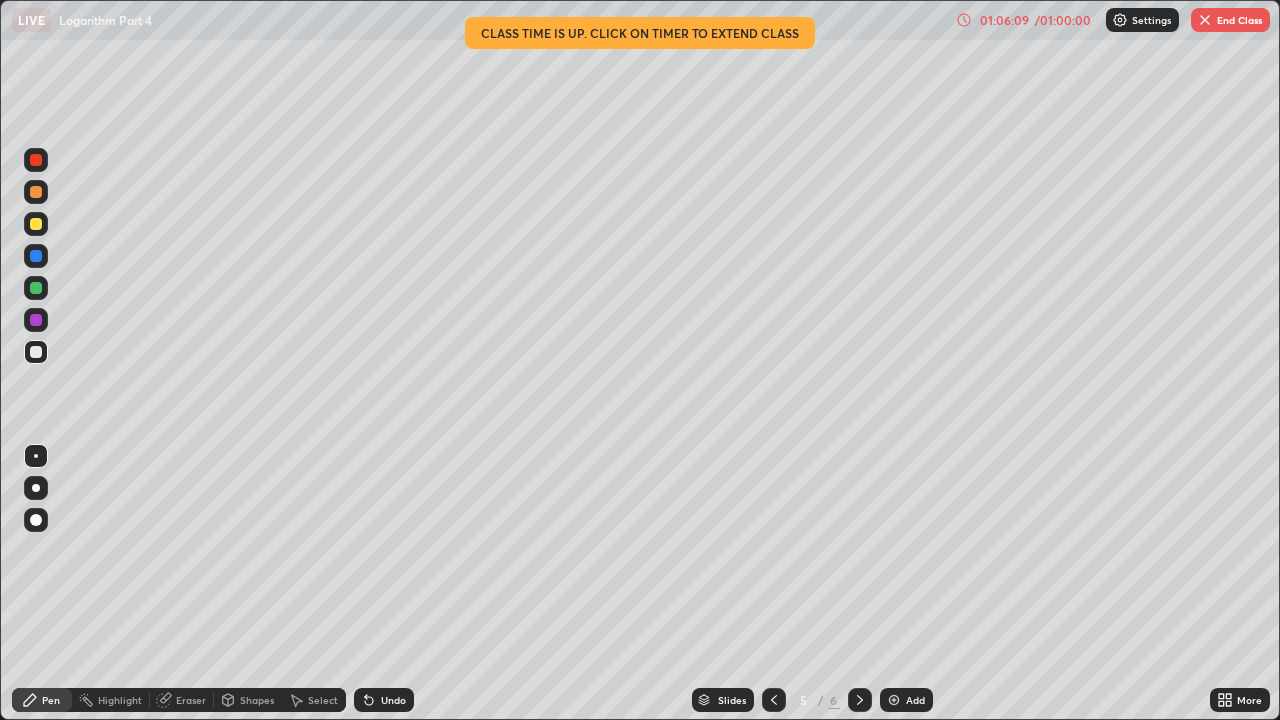 click 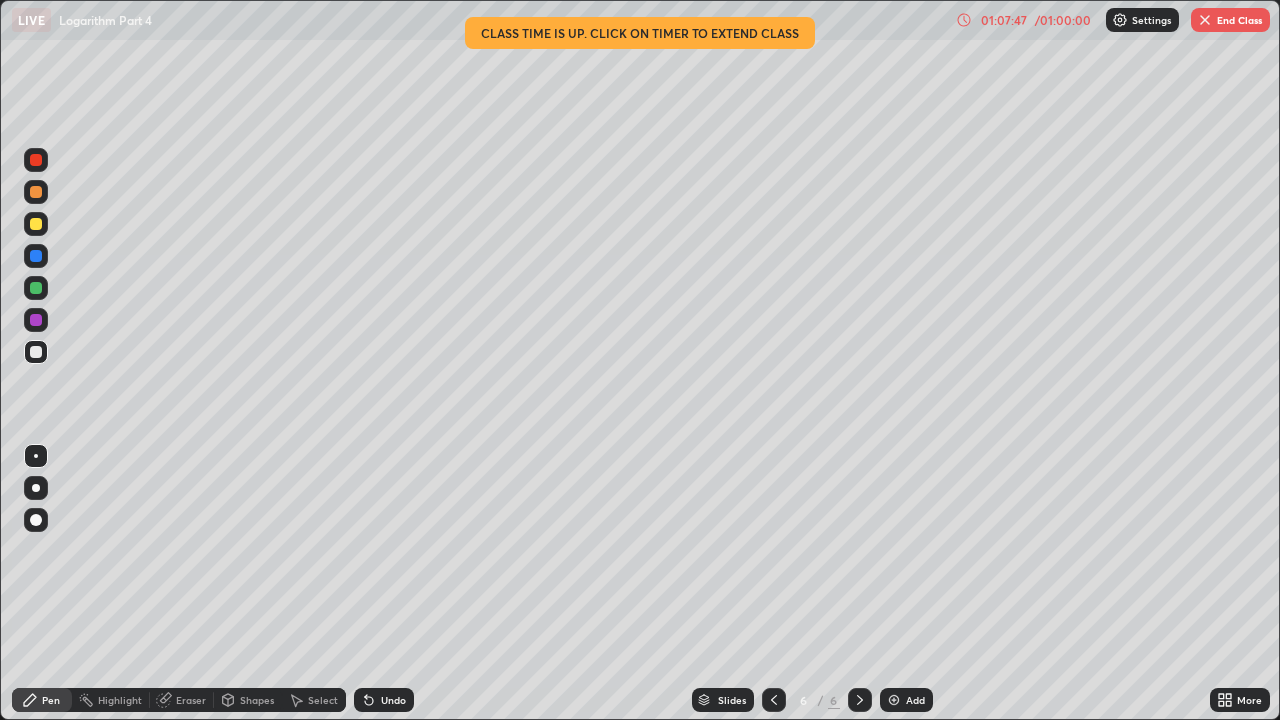 click 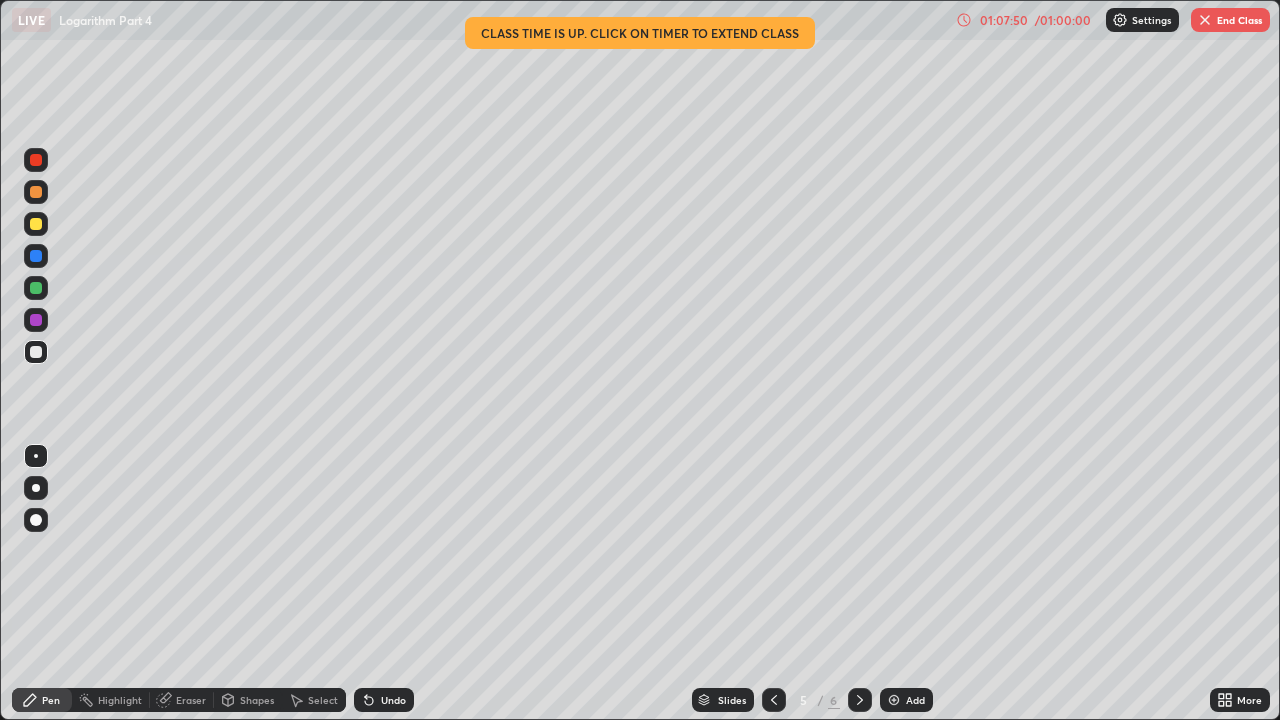 click 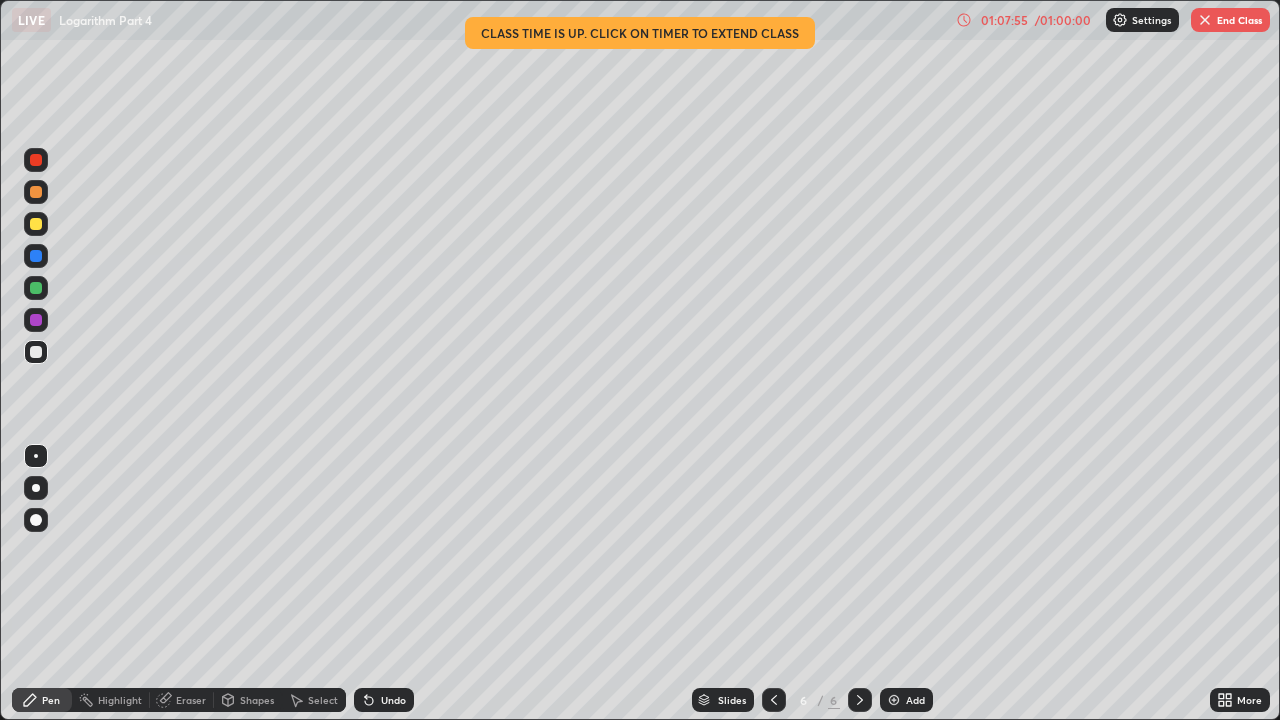 click 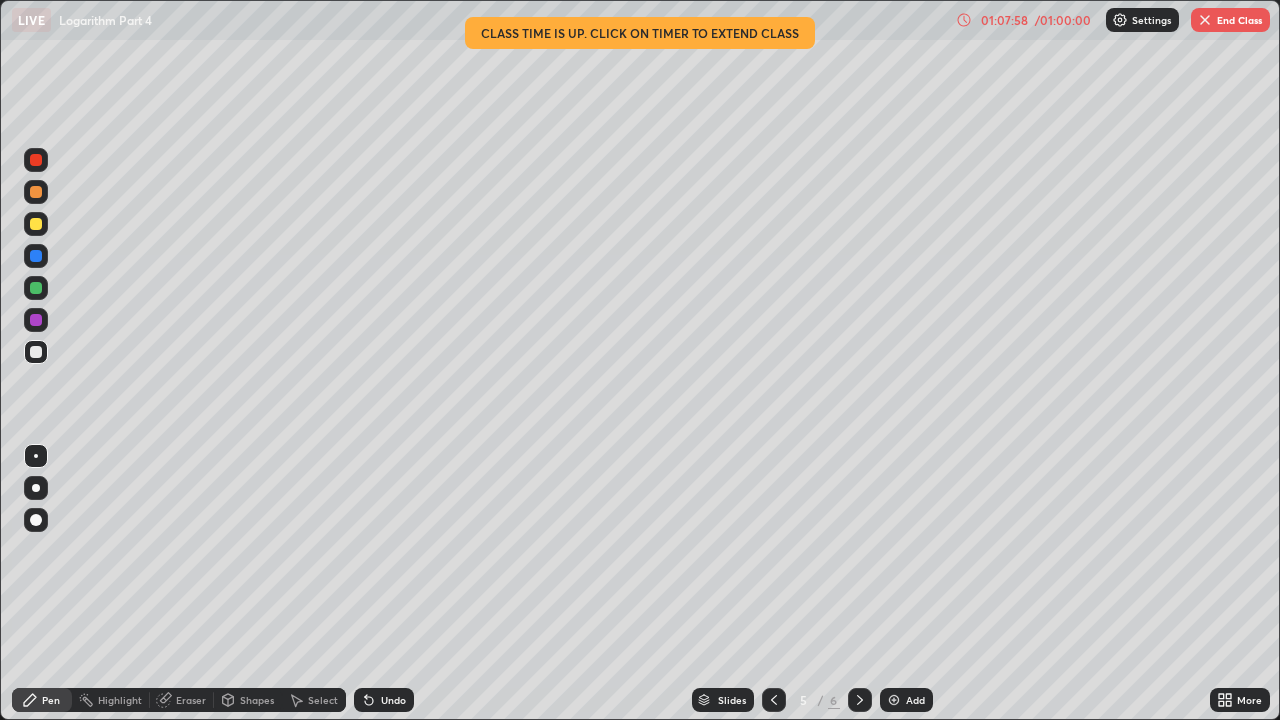 click 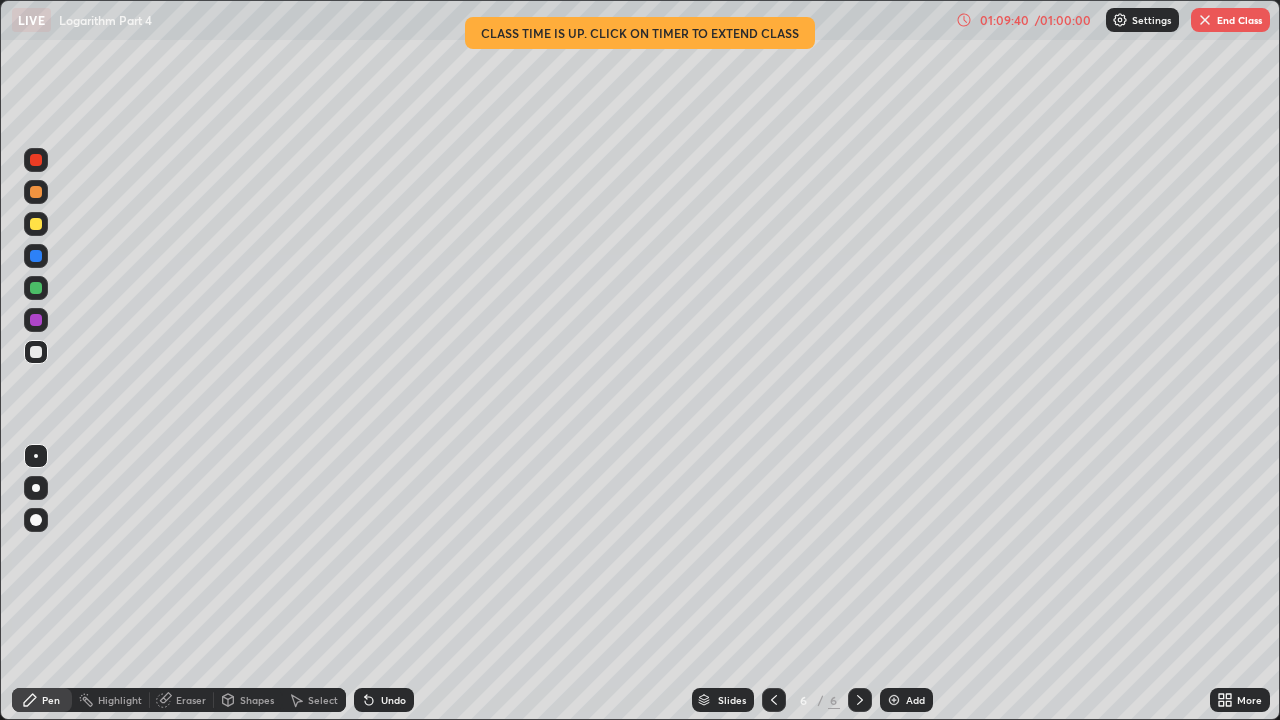 click on "End Class" at bounding box center (1230, 20) 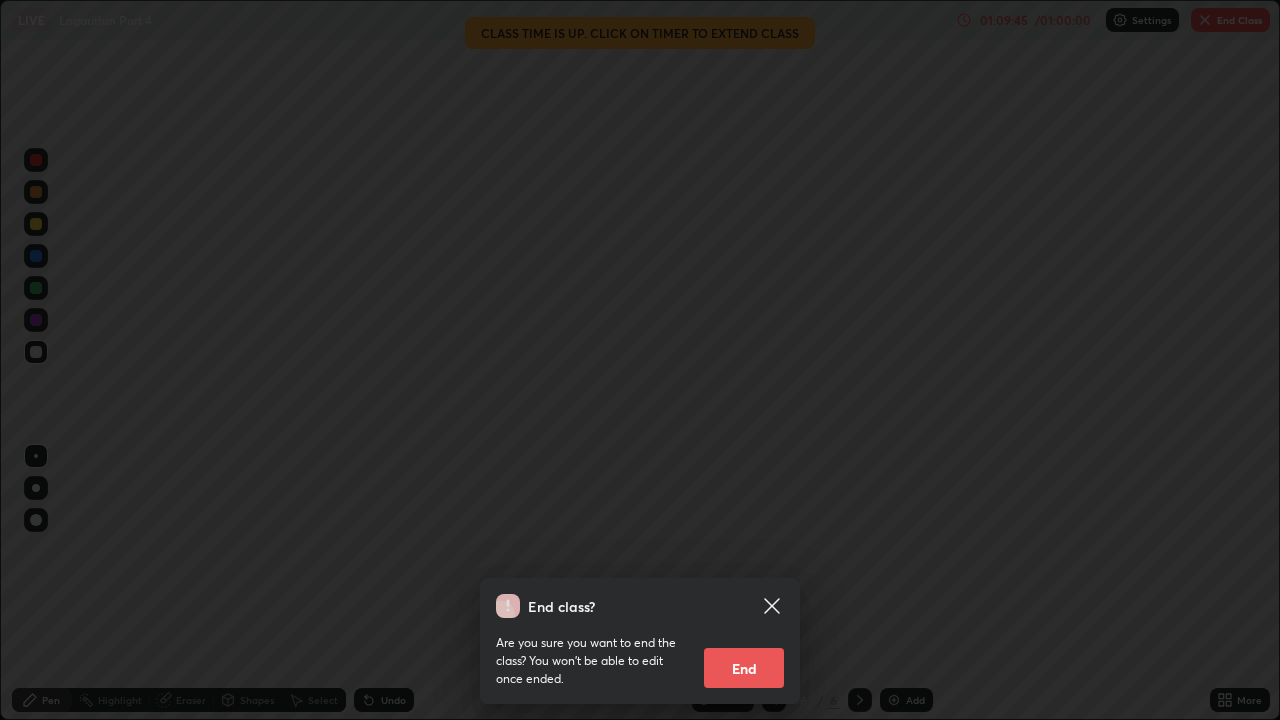 click on "End" at bounding box center (744, 668) 